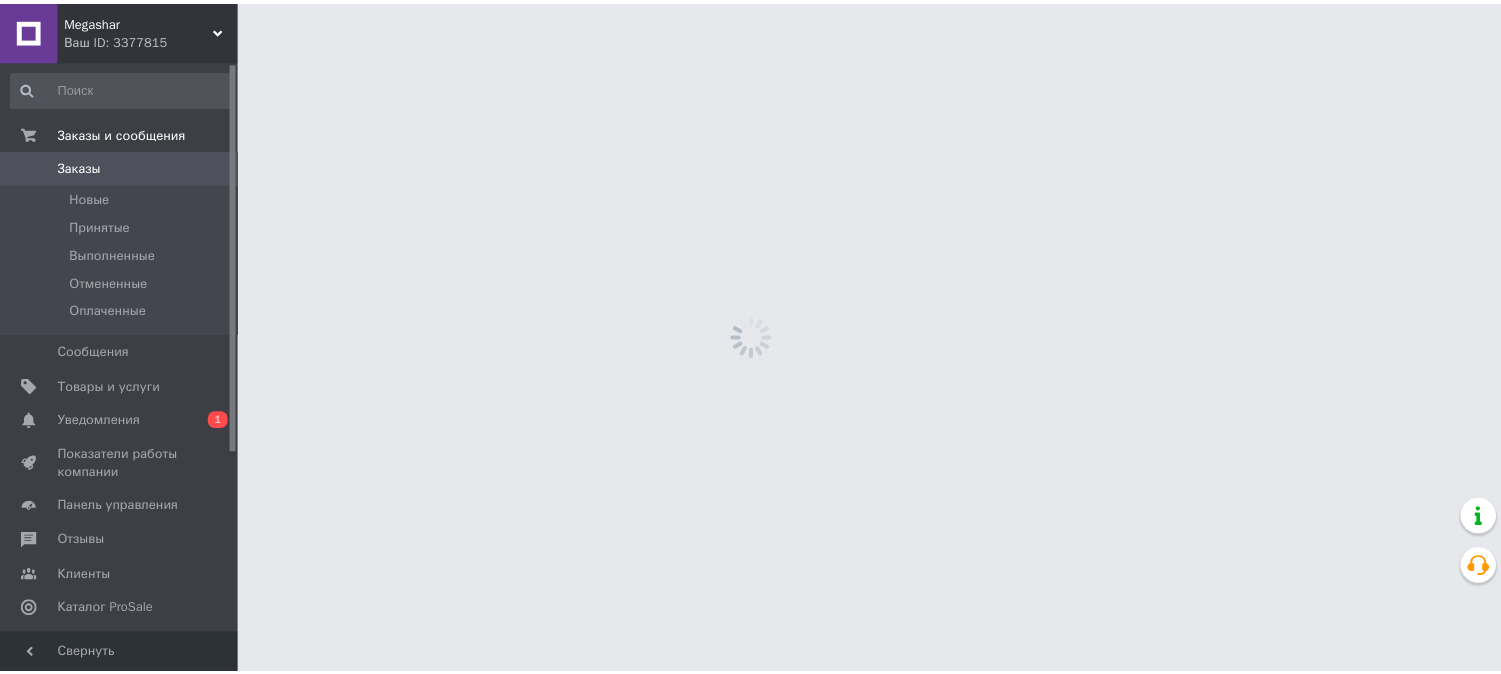scroll, scrollTop: 0, scrollLeft: 0, axis: both 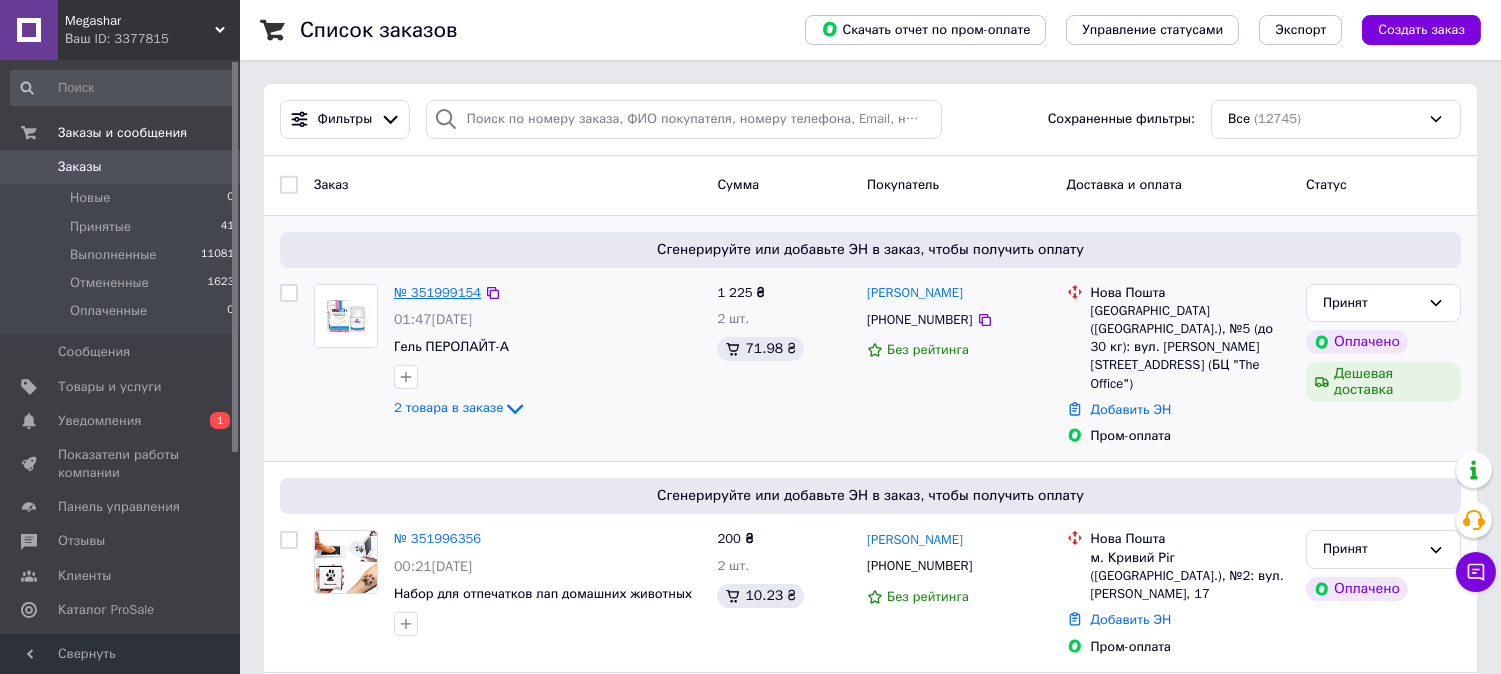 click on "№ 351999154" at bounding box center [437, 292] 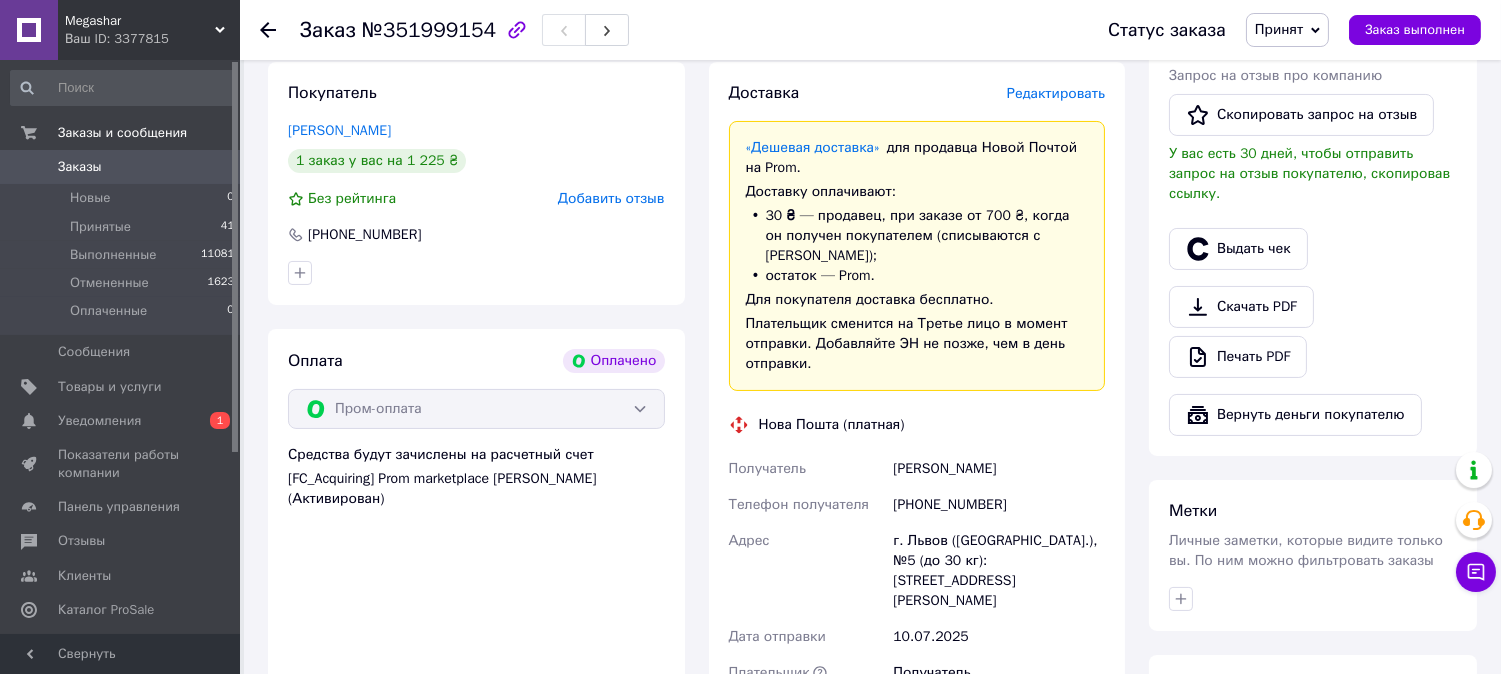 scroll, scrollTop: 1000, scrollLeft: 0, axis: vertical 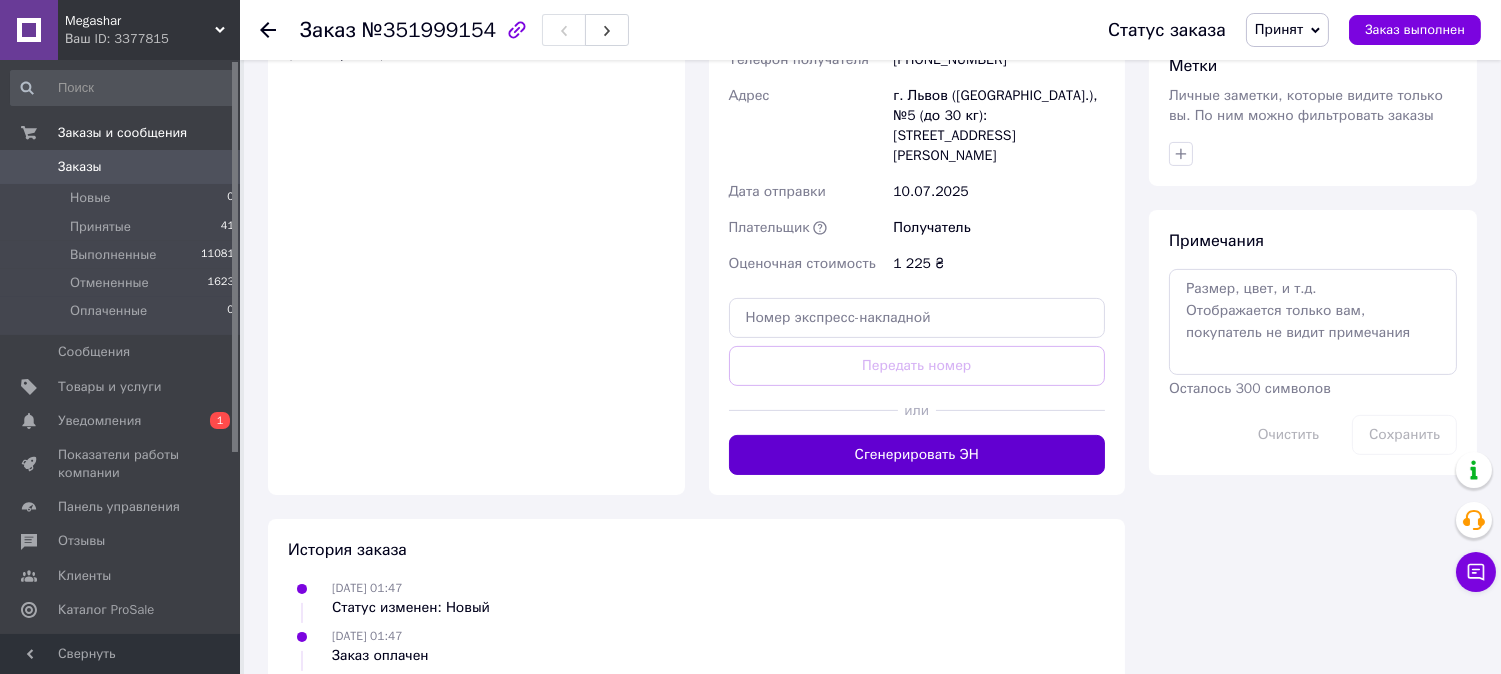 click on "Сгенерировать ЭН" at bounding box center (917, 455) 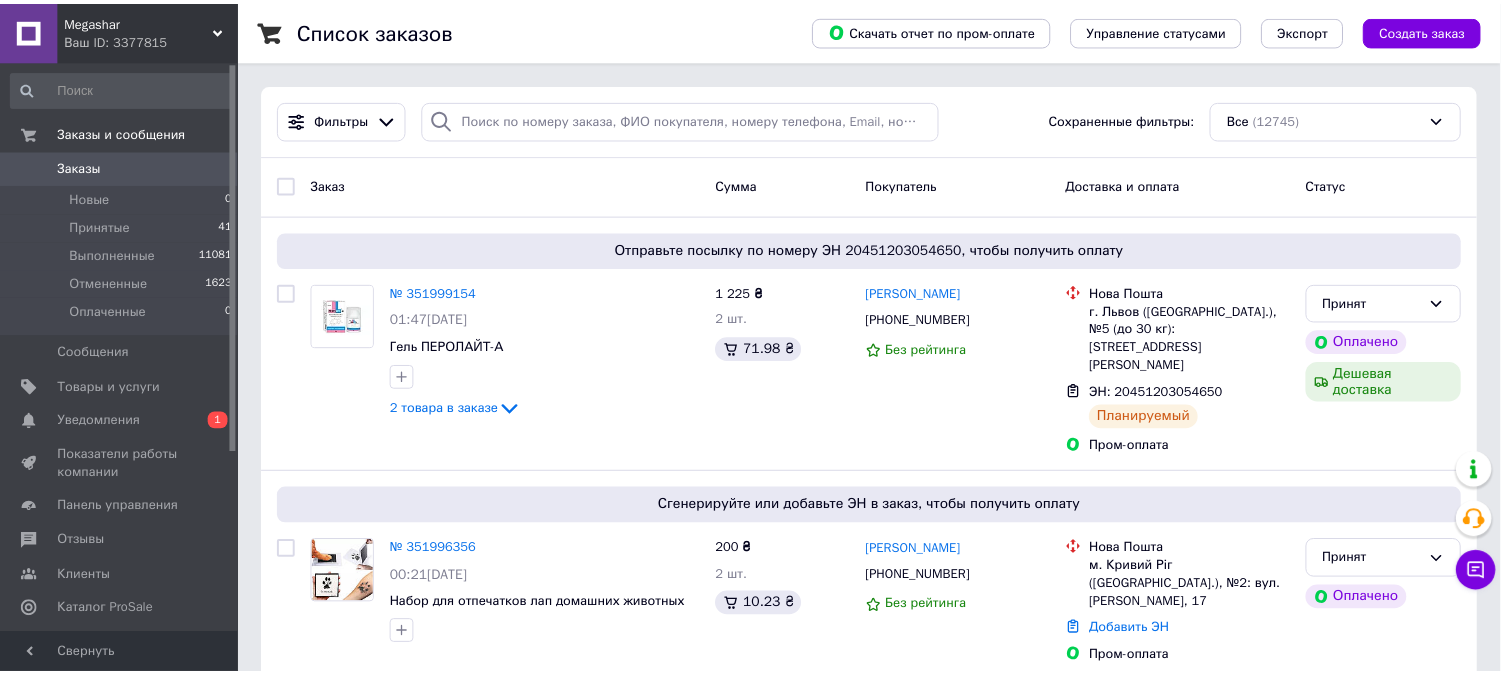 scroll, scrollTop: 222, scrollLeft: 0, axis: vertical 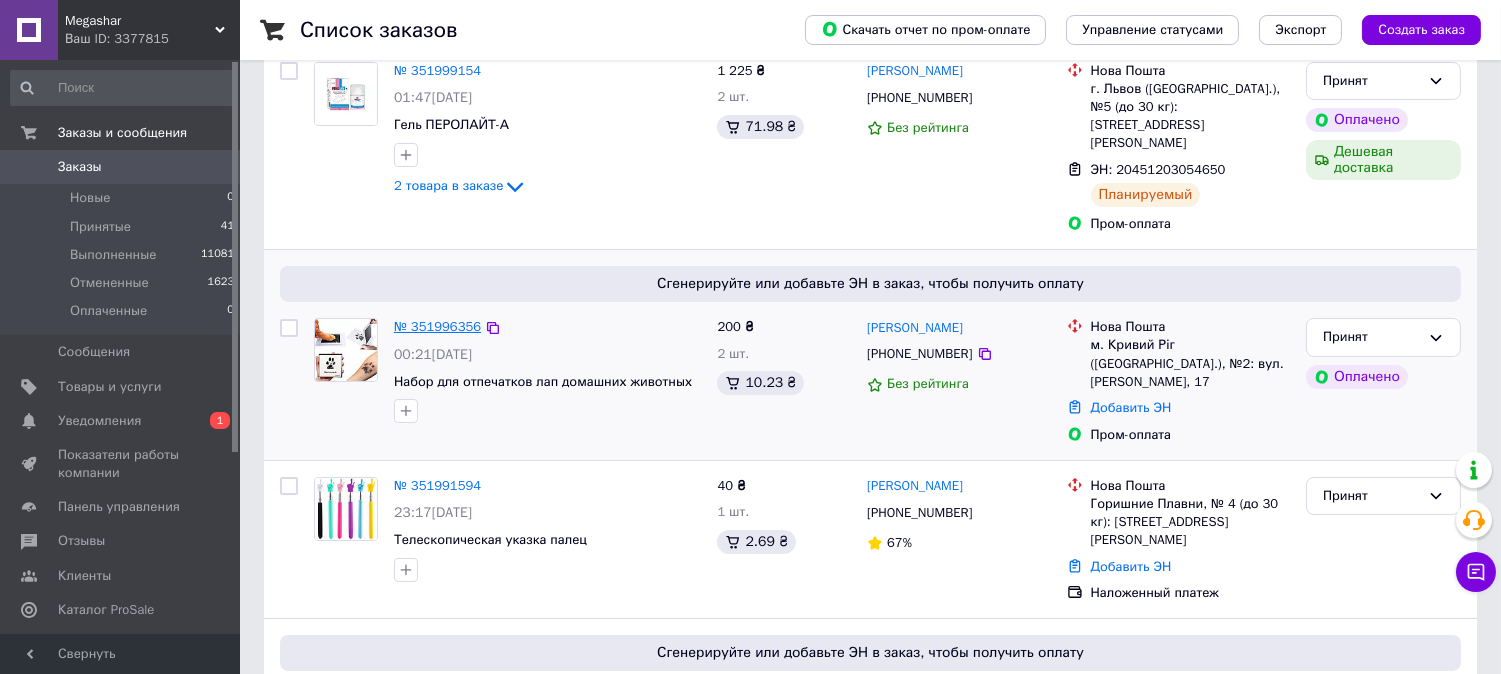 click on "№ 351996356" at bounding box center (437, 326) 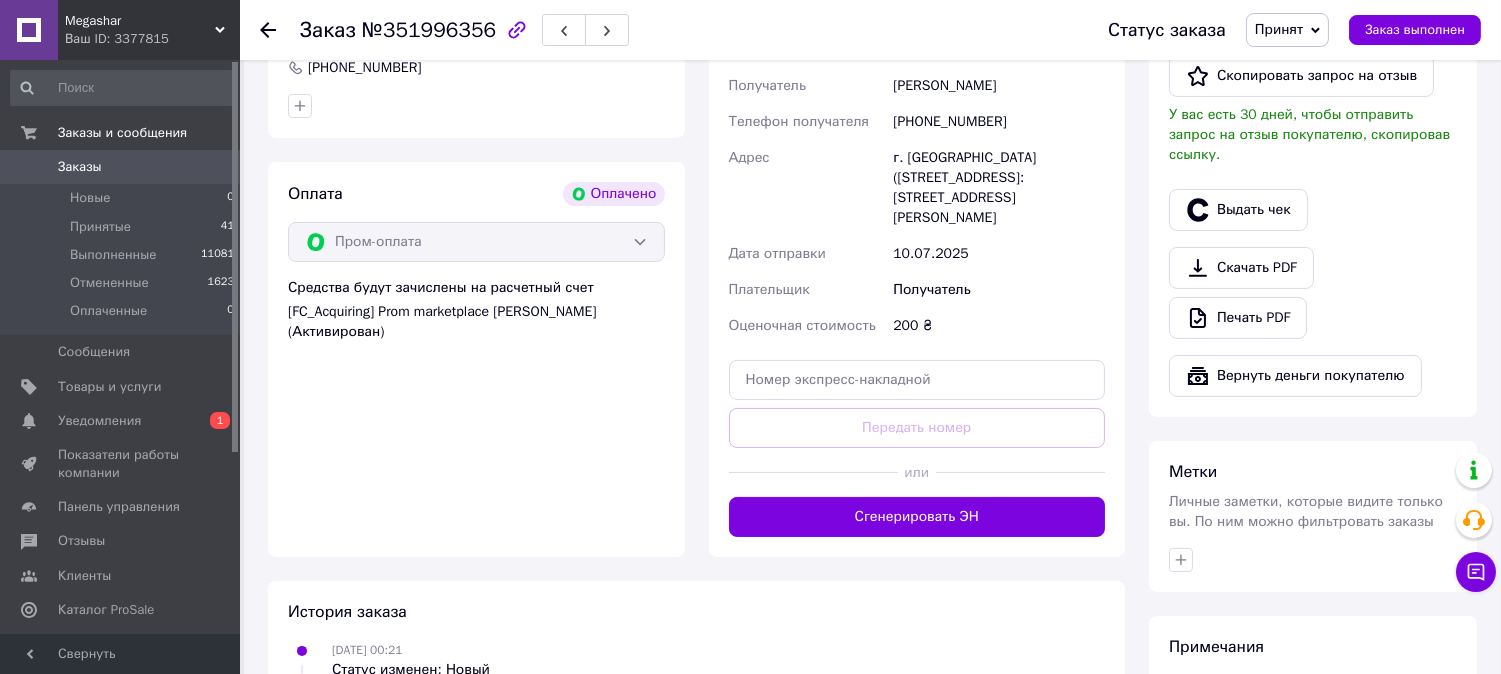 scroll, scrollTop: 666, scrollLeft: 0, axis: vertical 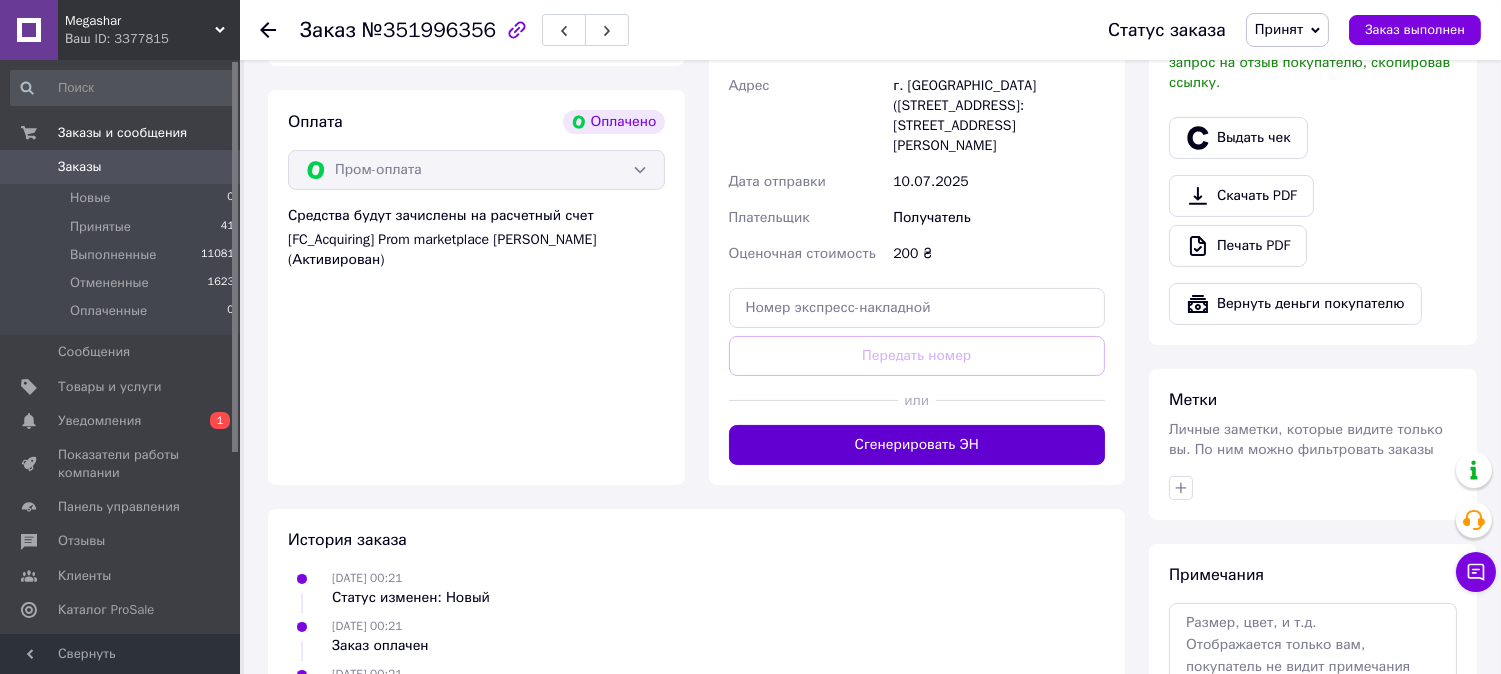 click on "Сгенерировать ЭН" at bounding box center [917, 445] 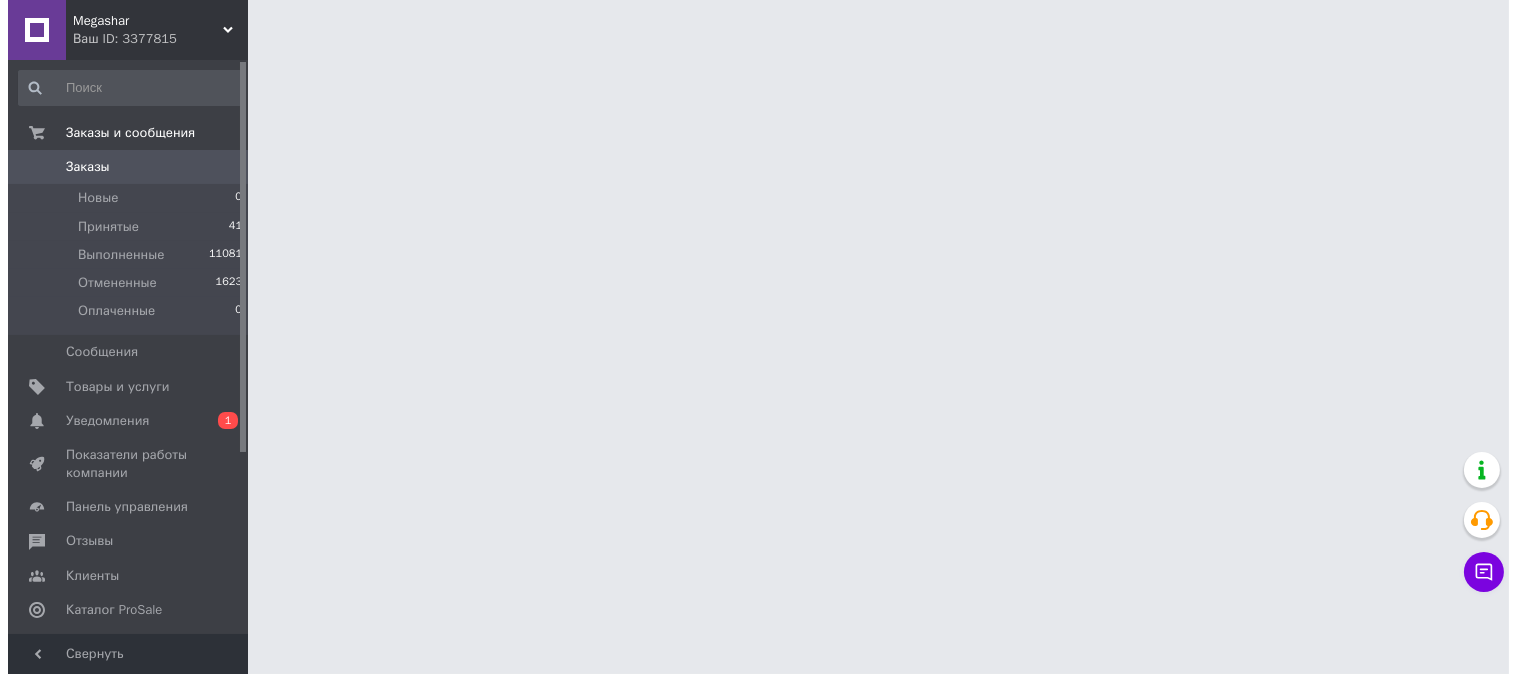 scroll, scrollTop: 0, scrollLeft: 0, axis: both 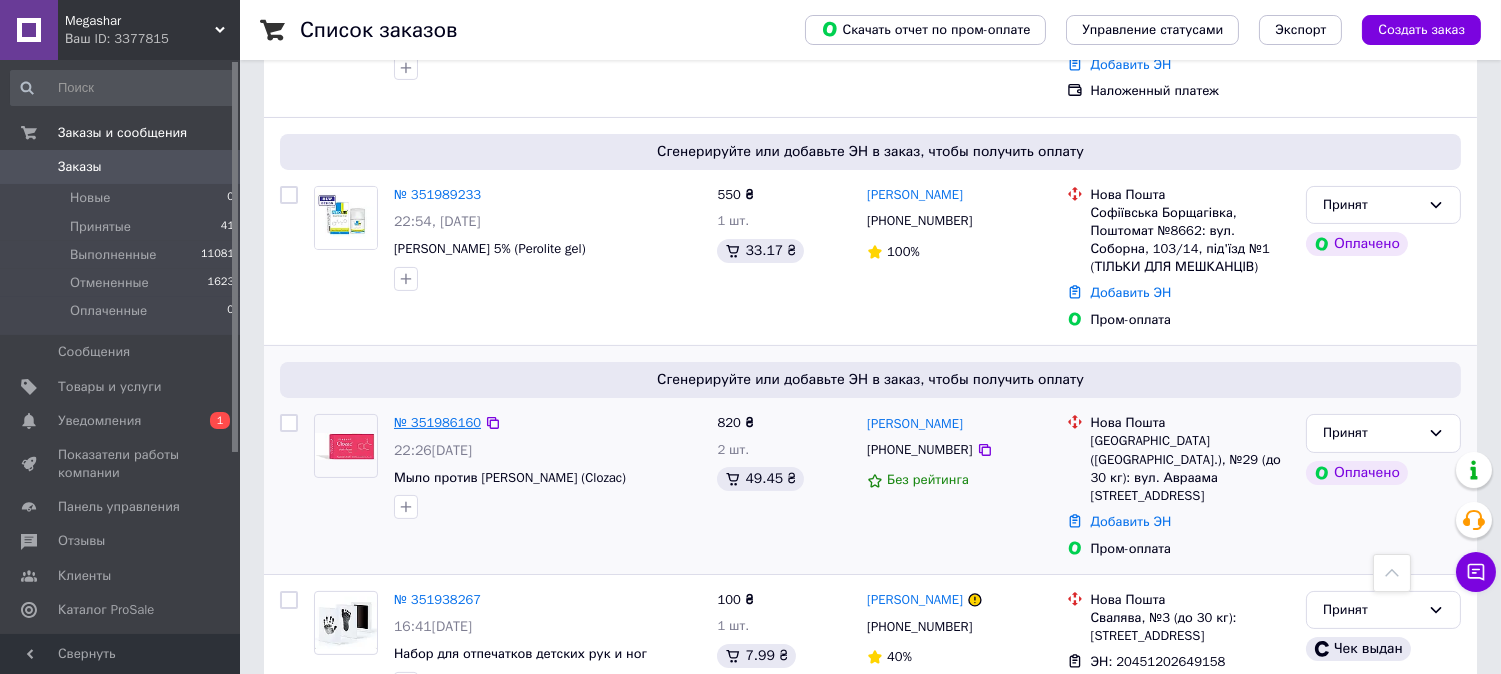 click on "№ 351986160" at bounding box center (437, 422) 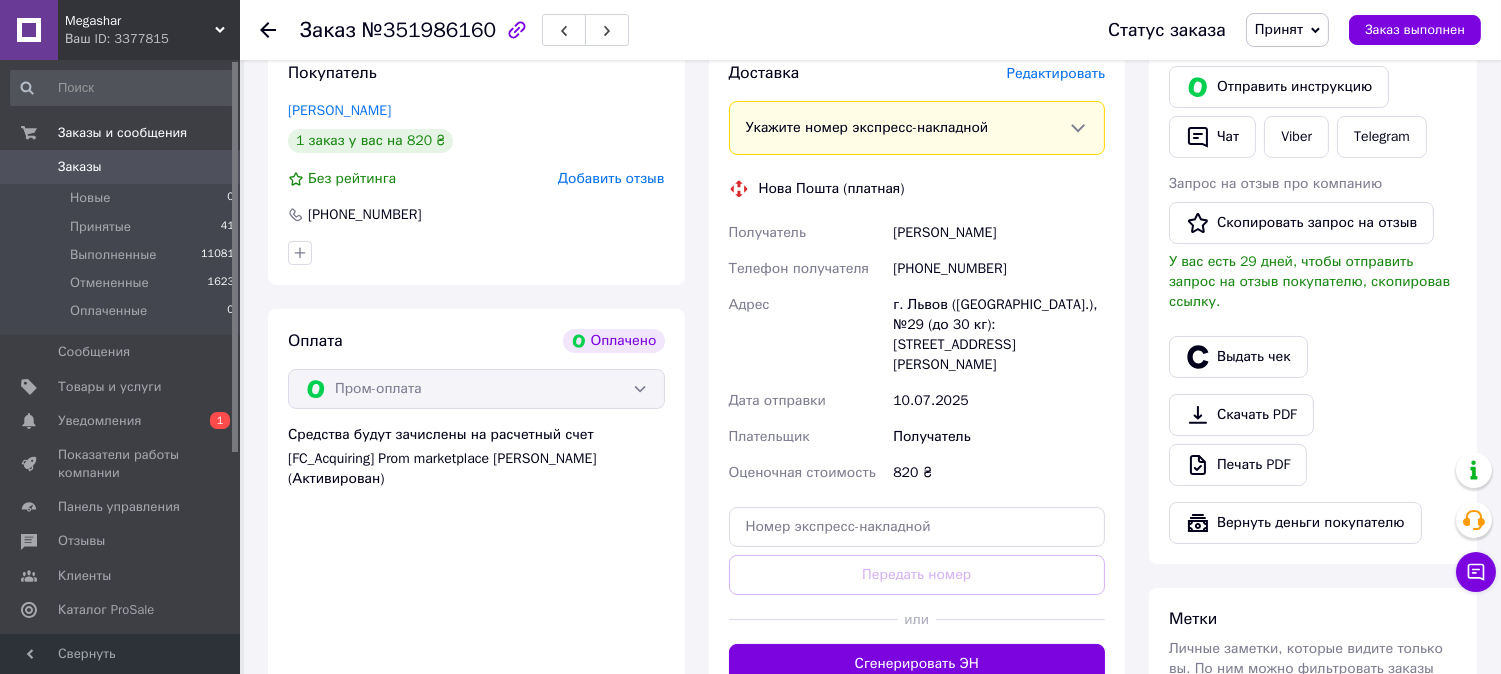 scroll, scrollTop: 436, scrollLeft: 0, axis: vertical 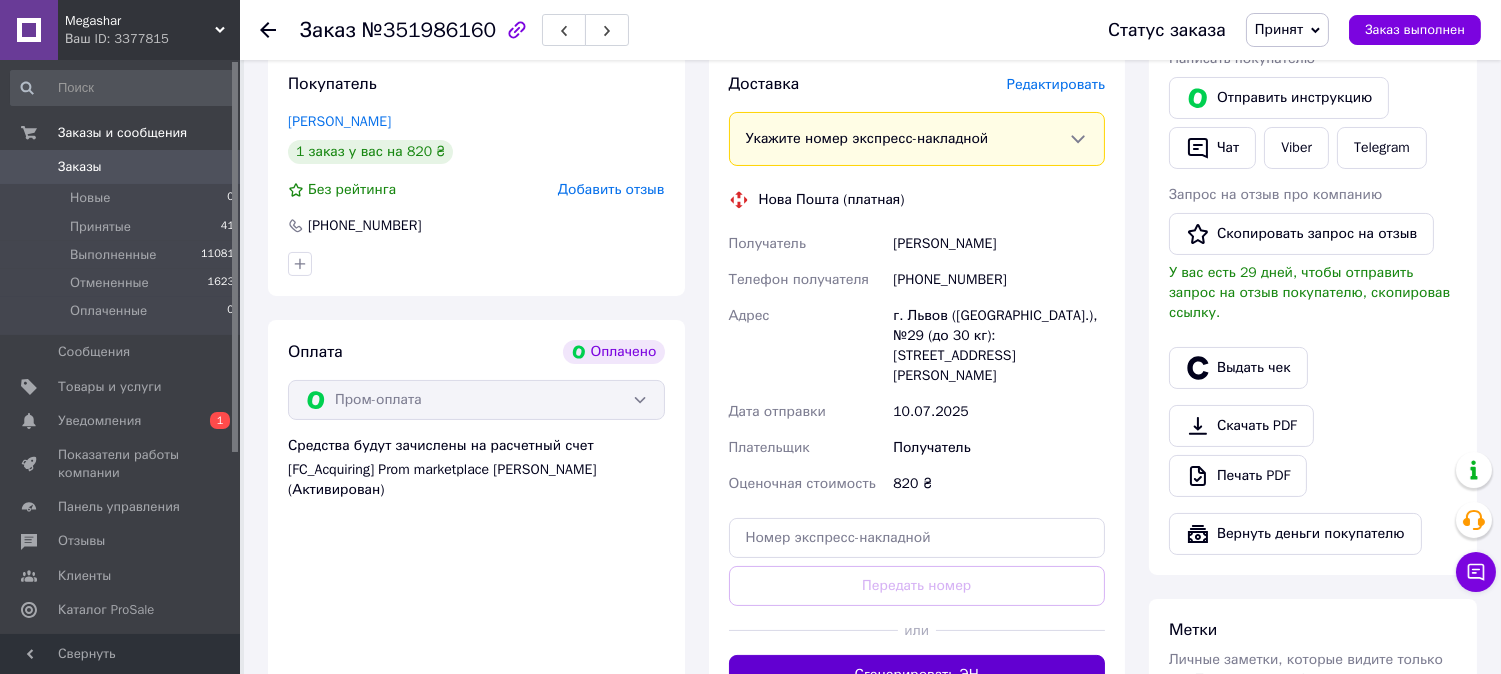 click on "Сгенерировать ЭН" at bounding box center [917, 675] 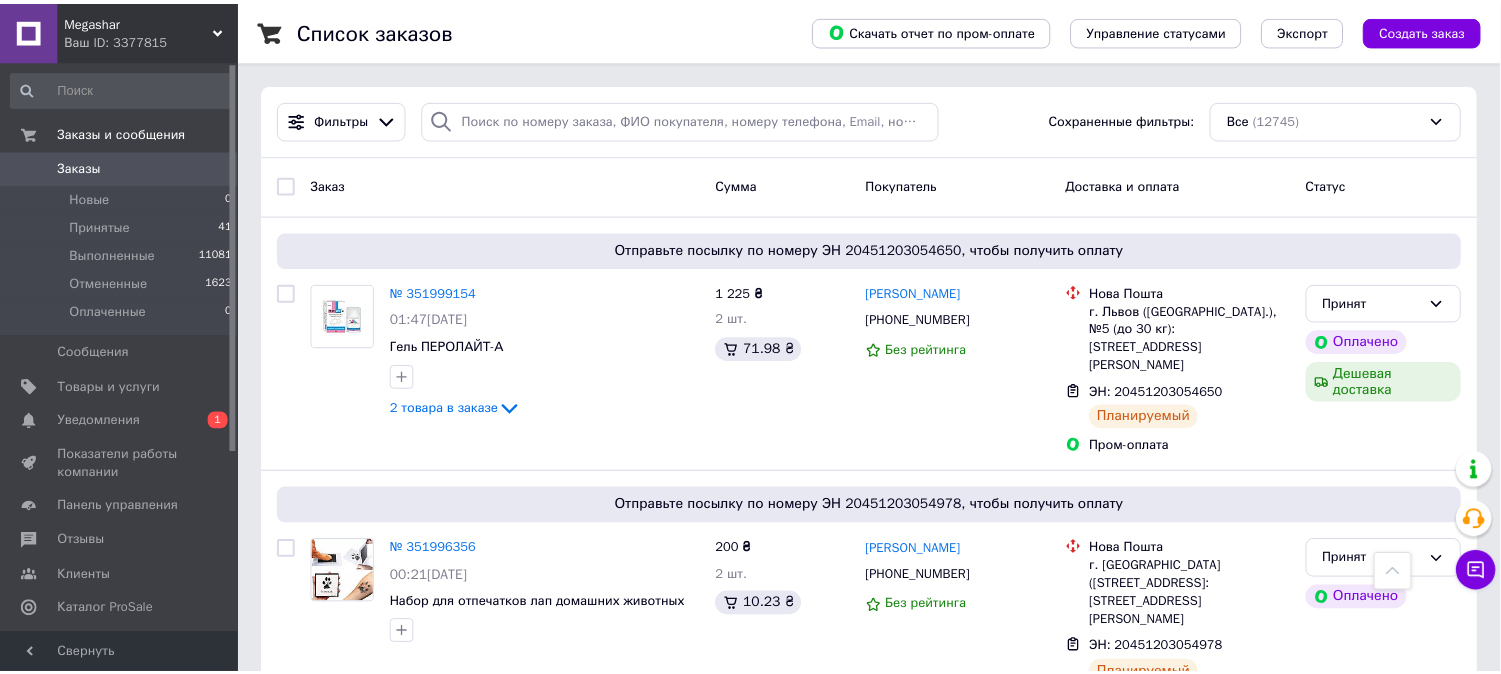 scroll, scrollTop: 547, scrollLeft: 0, axis: vertical 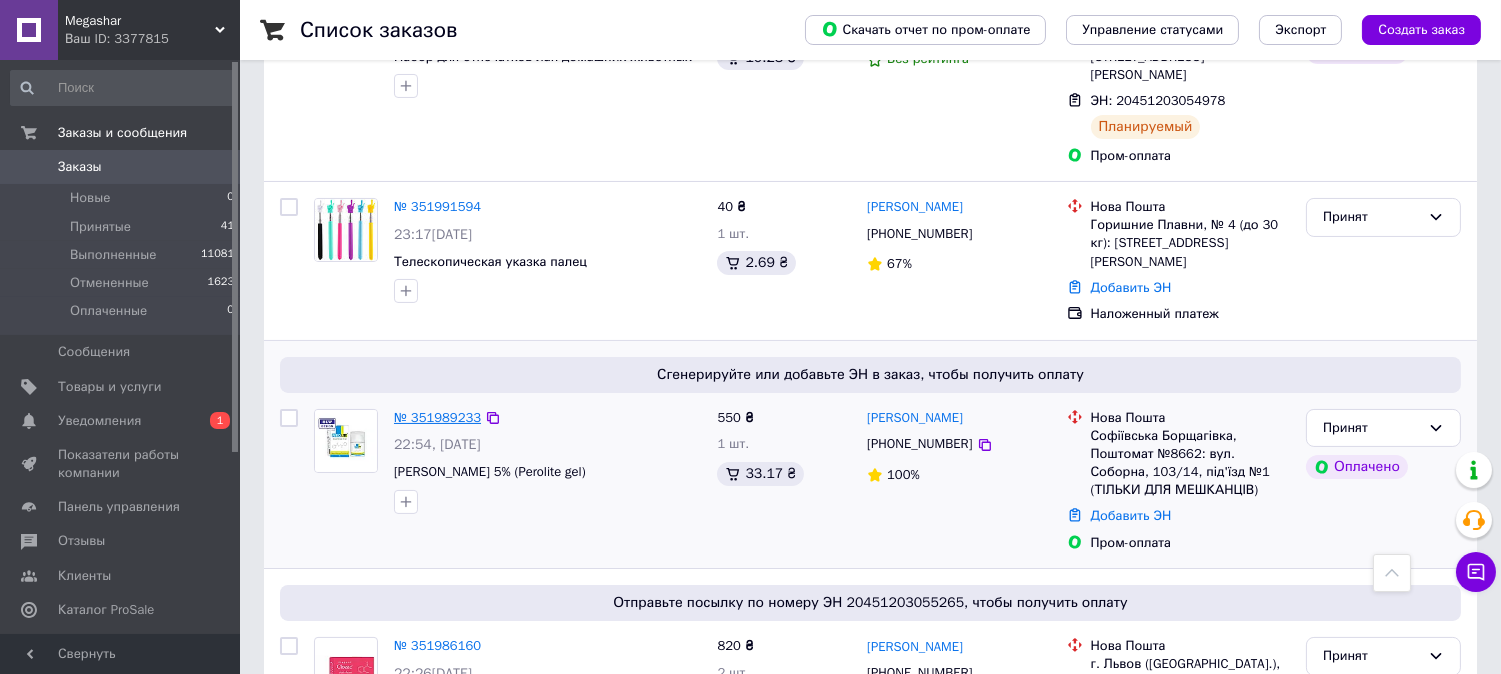 click on "№ 351989233" at bounding box center (437, 417) 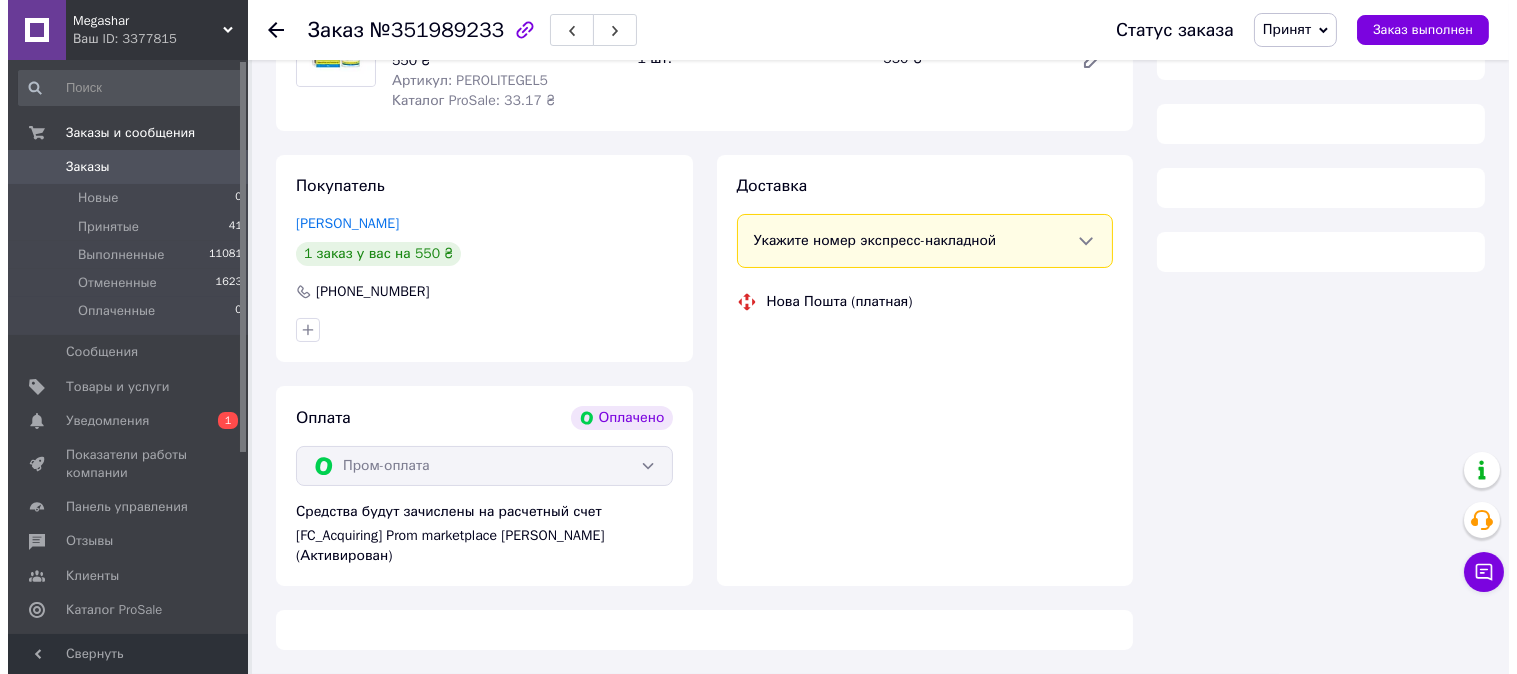 scroll, scrollTop: 547, scrollLeft: 0, axis: vertical 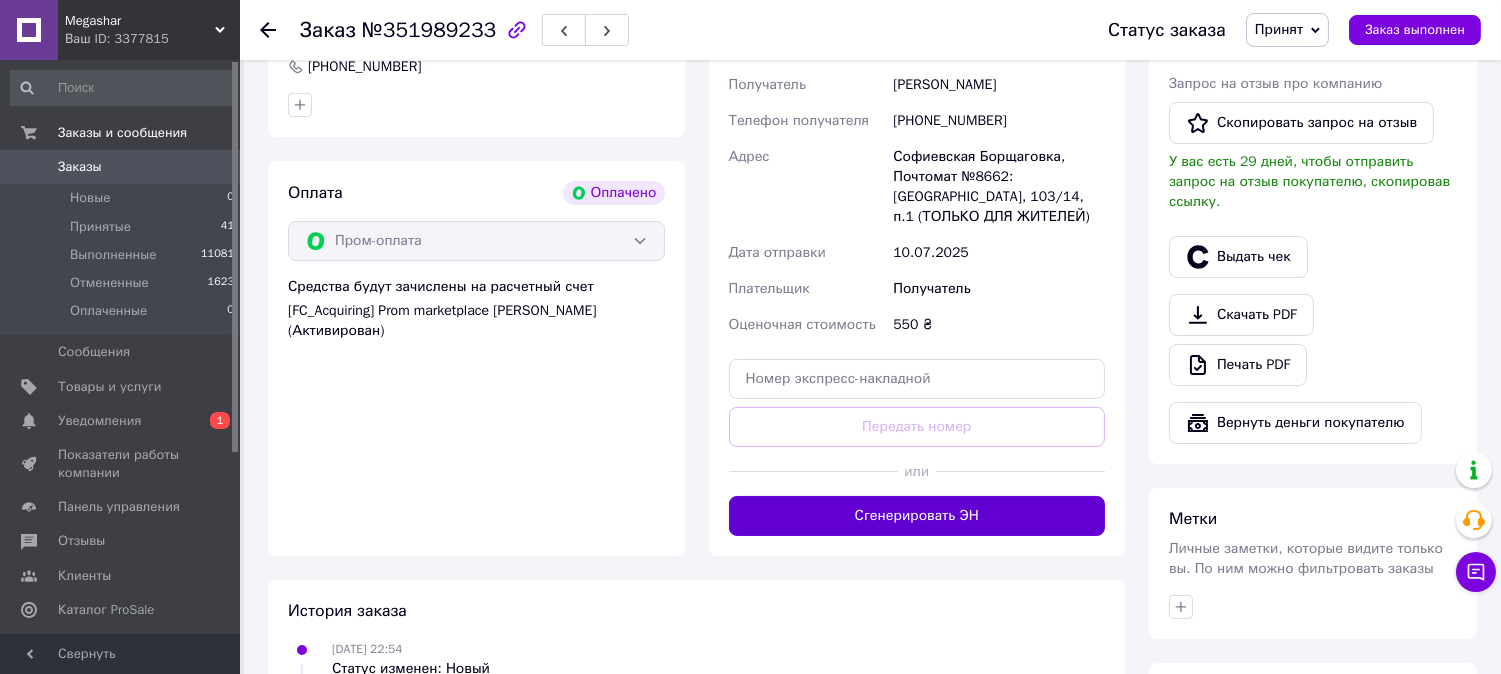 click on "Сгенерировать ЭН" at bounding box center [917, 516] 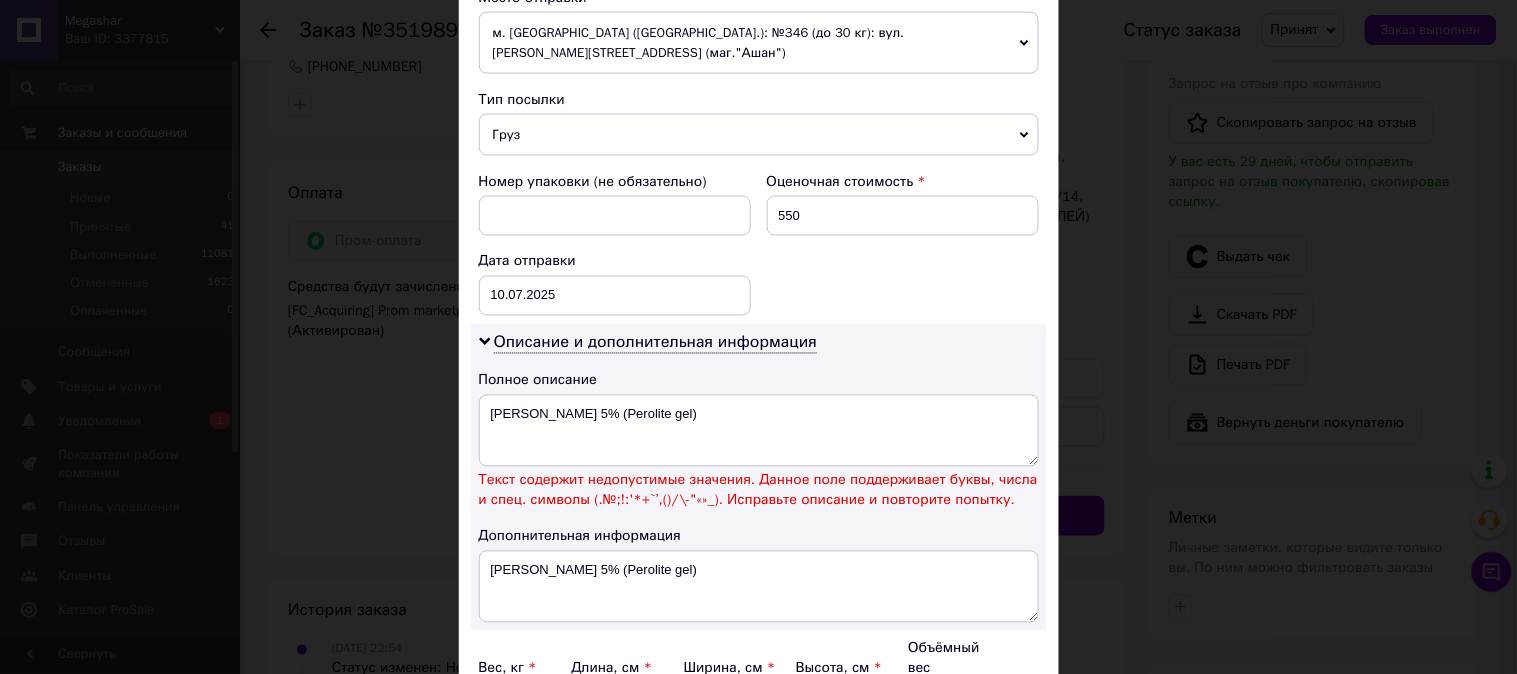 scroll, scrollTop: 777, scrollLeft: 0, axis: vertical 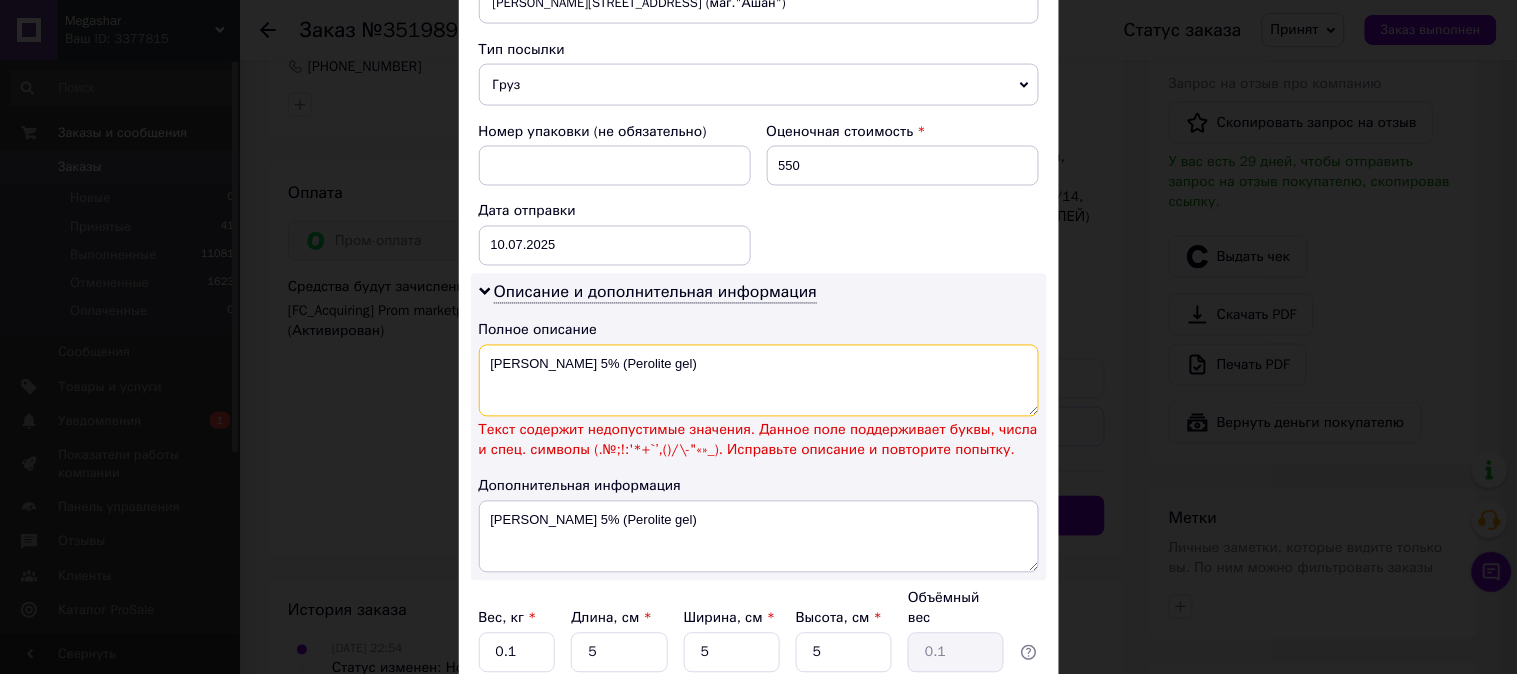 click on "[PERSON_NAME] 5% (Perolite gel)" at bounding box center (759, 381) 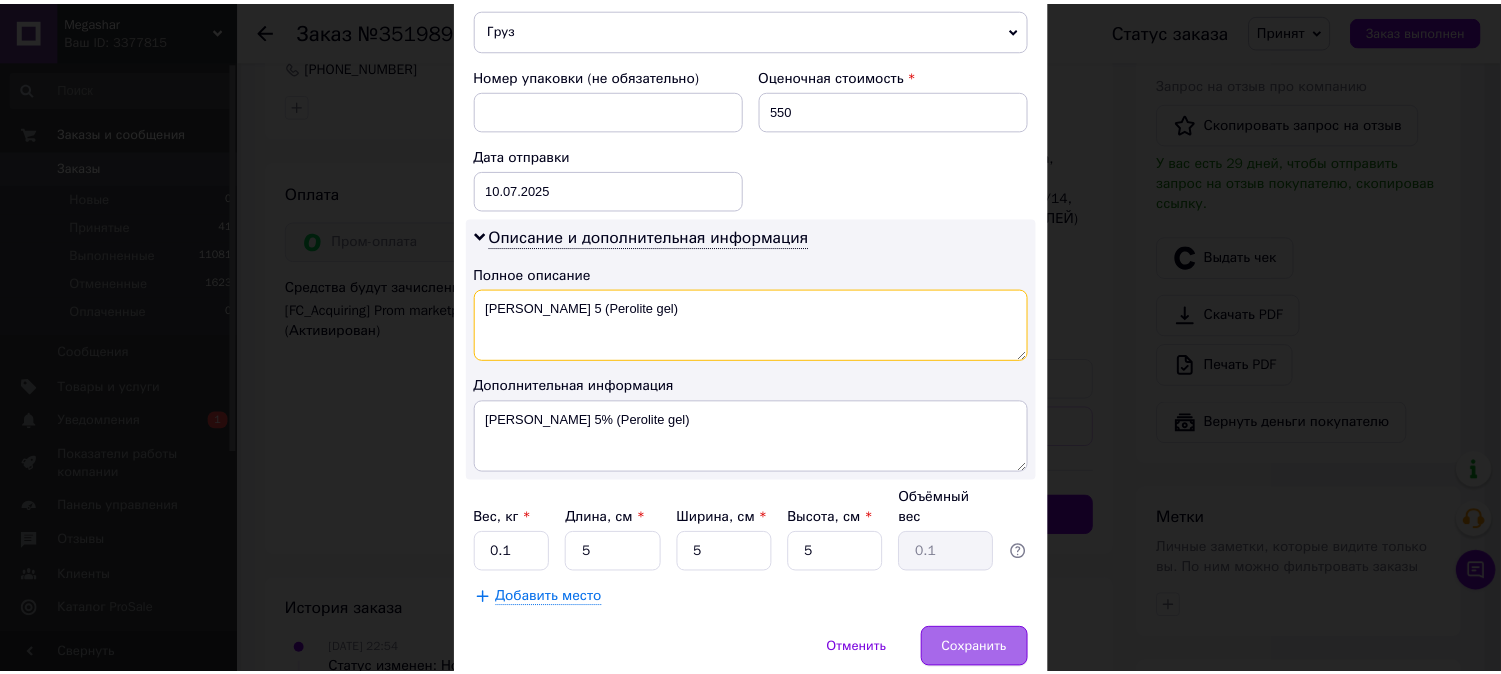scroll, scrollTop: 880, scrollLeft: 0, axis: vertical 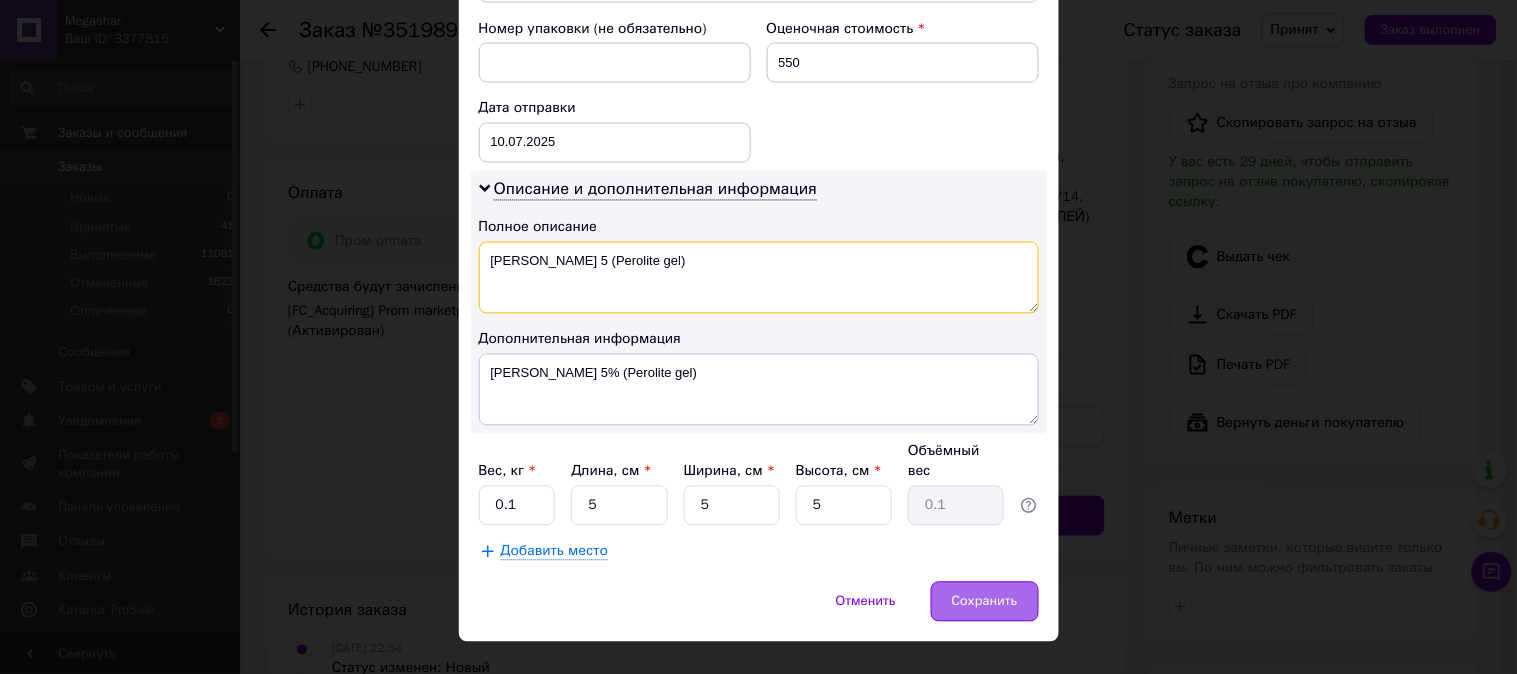 type on "[PERSON_NAME] 5 (Perolite gel)" 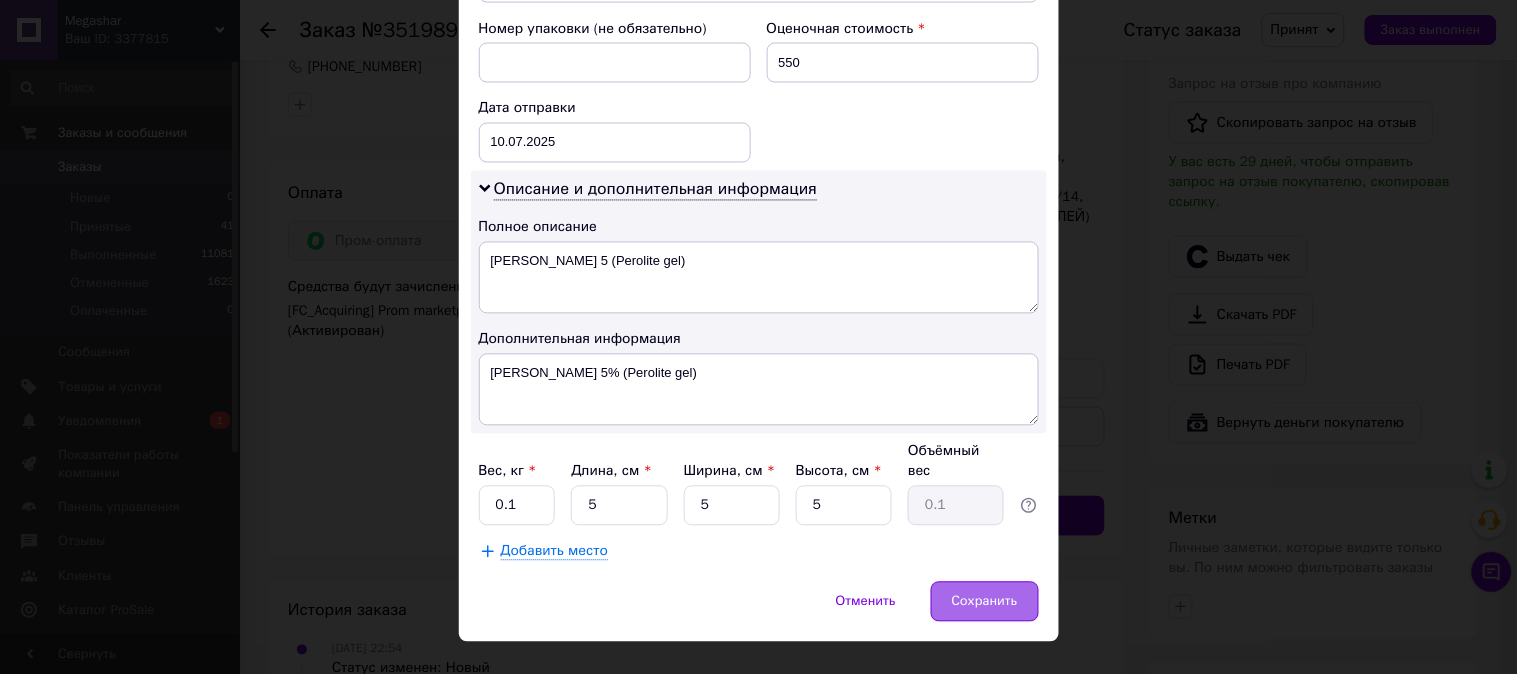 click on "Сохранить" at bounding box center [985, 602] 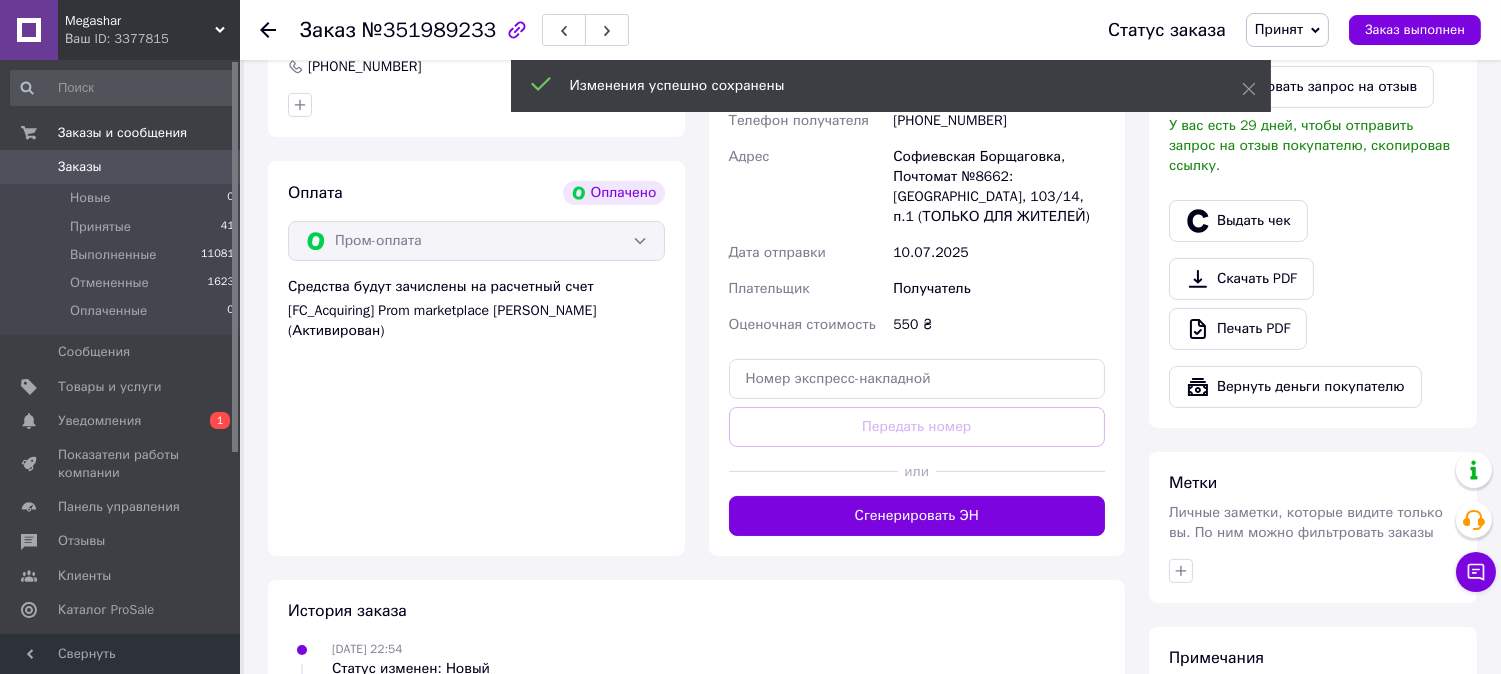 click on "Сгенерировать ЭН" at bounding box center (917, 516) 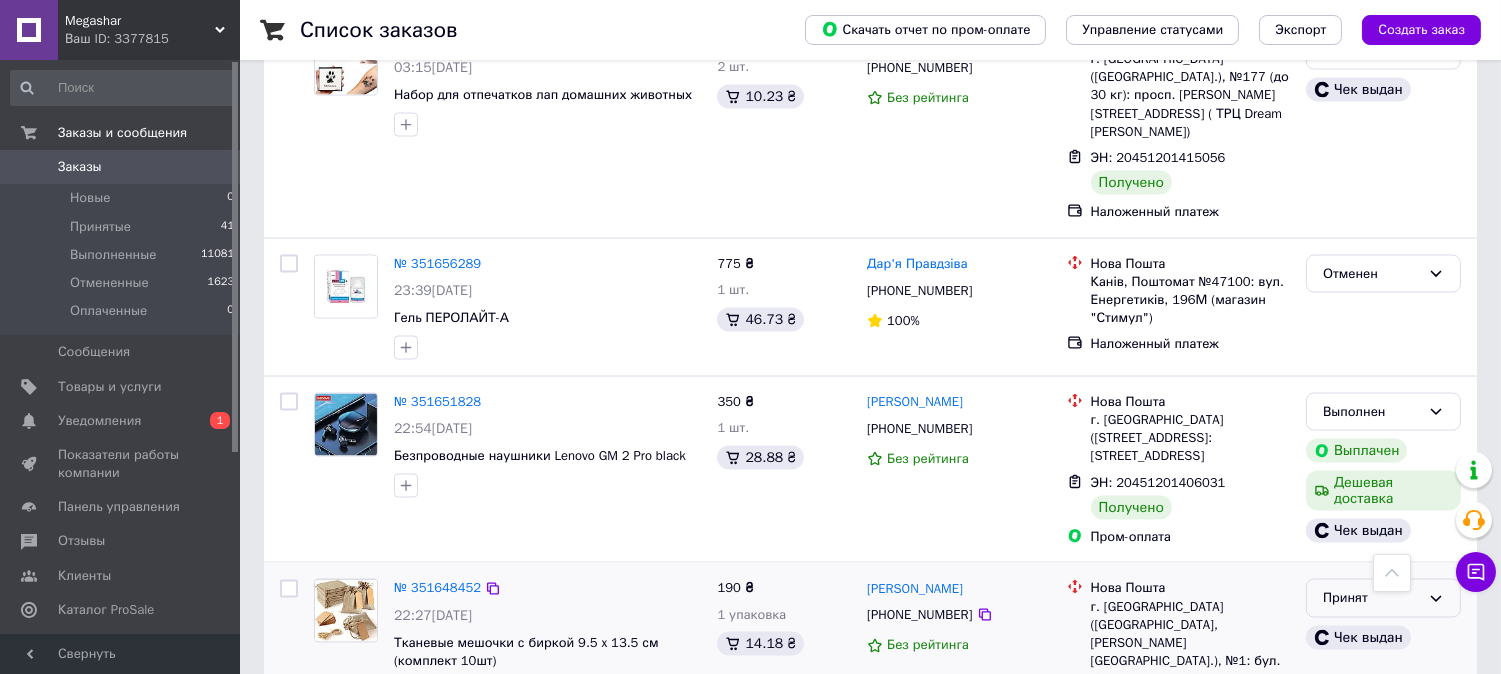 click on "Принят" at bounding box center [1371, 598] 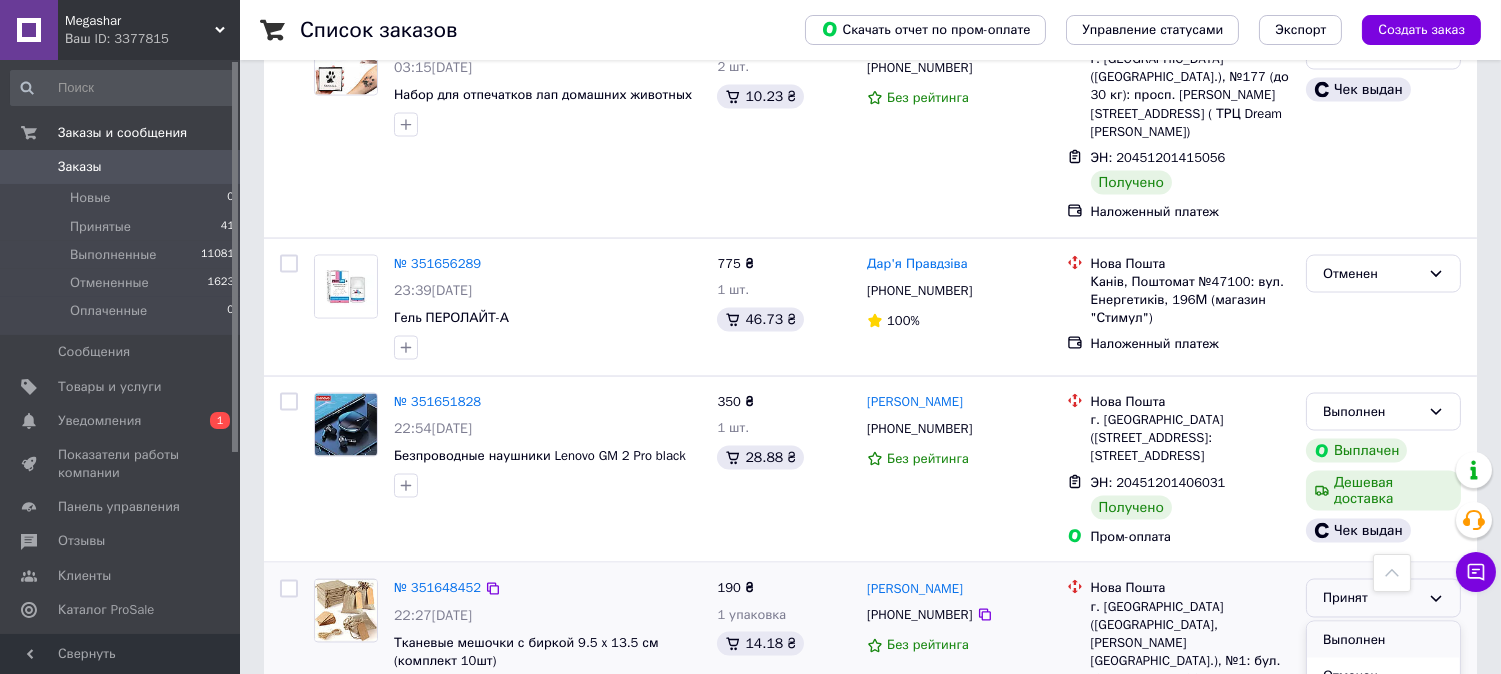 click on "Выполнен" at bounding box center (1383, 640) 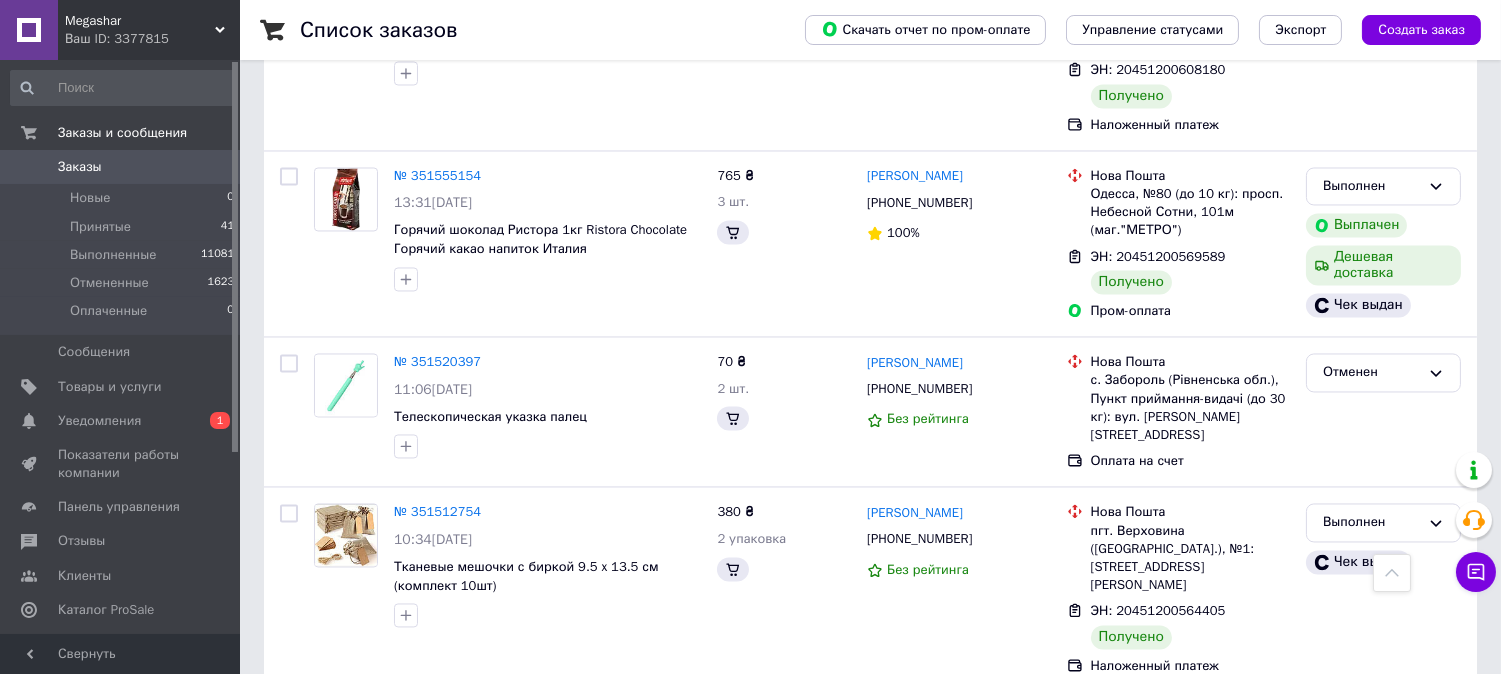 scroll, scrollTop: 7385, scrollLeft: 0, axis: vertical 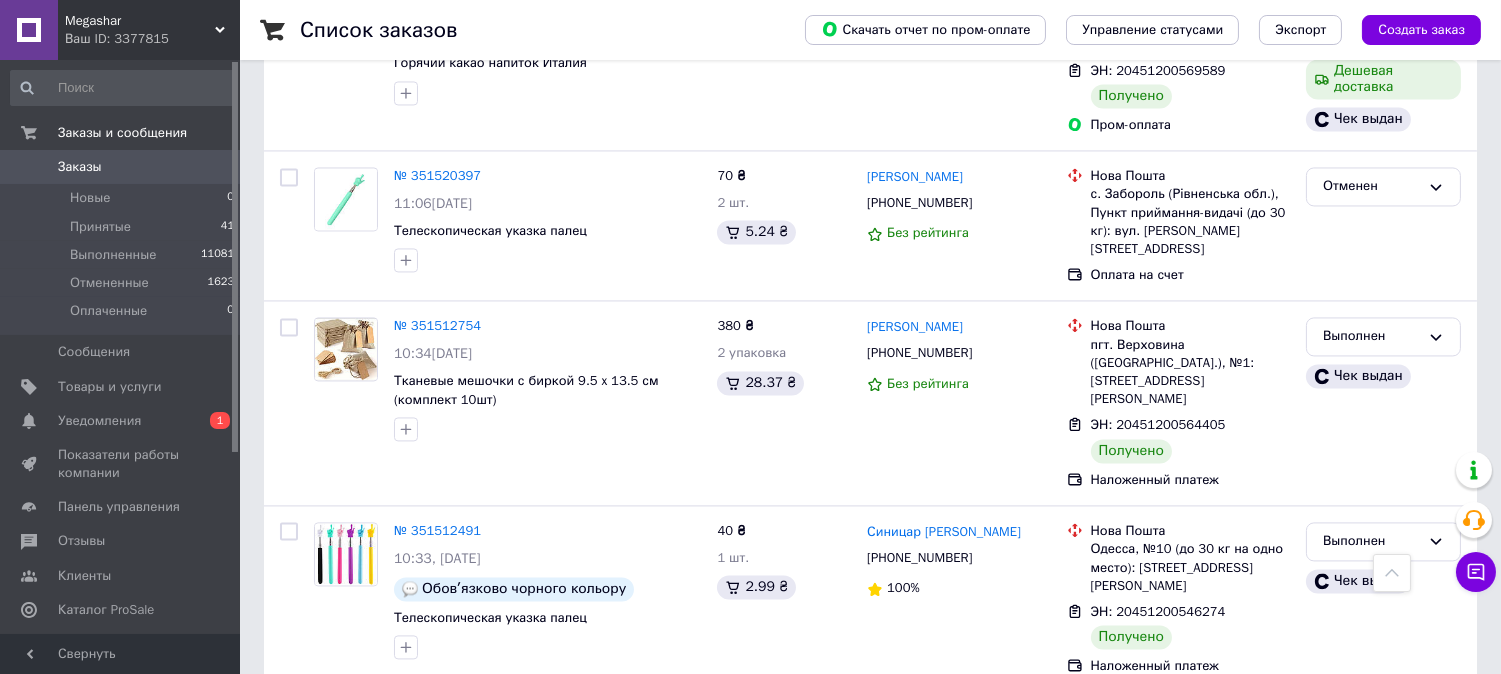 click on "Принят" at bounding box center (1371, 728) 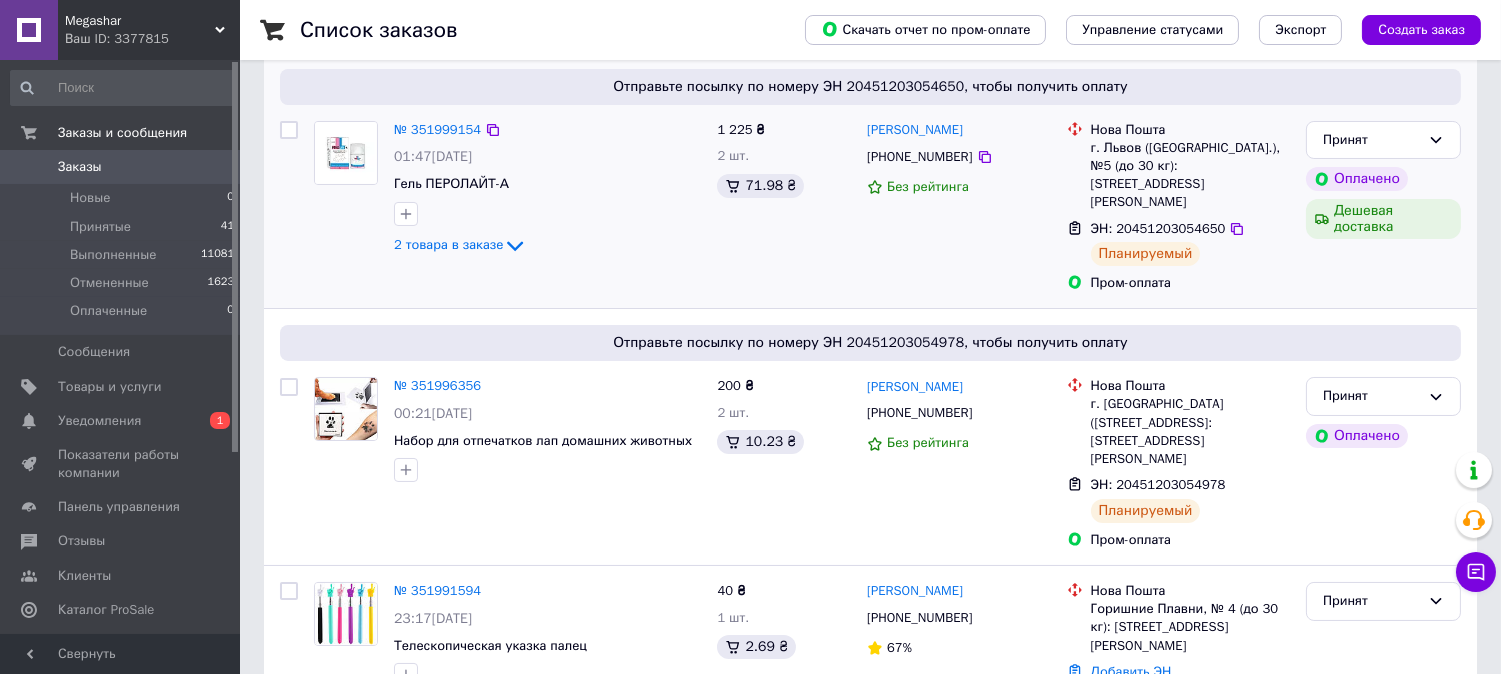 scroll, scrollTop: 0, scrollLeft: 0, axis: both 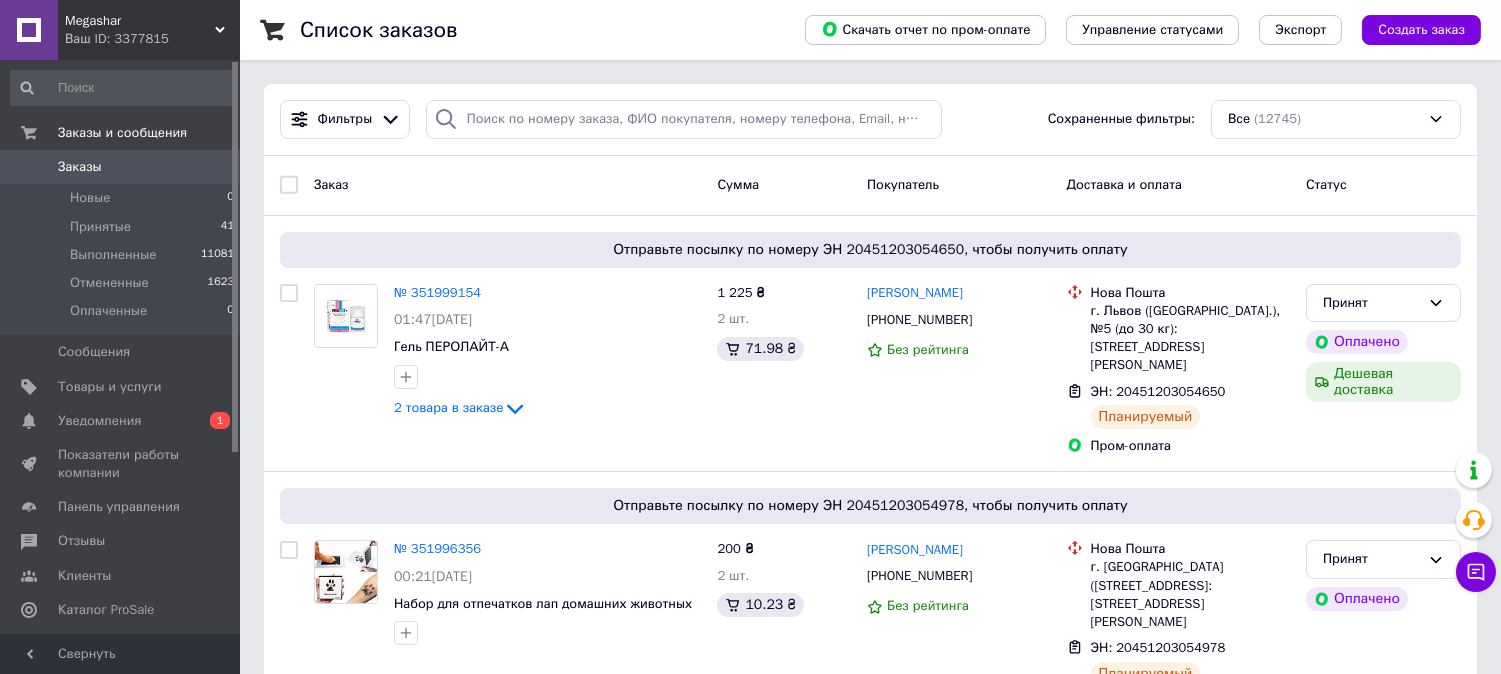 click on "Заказы" at bounding box center (80, 167) 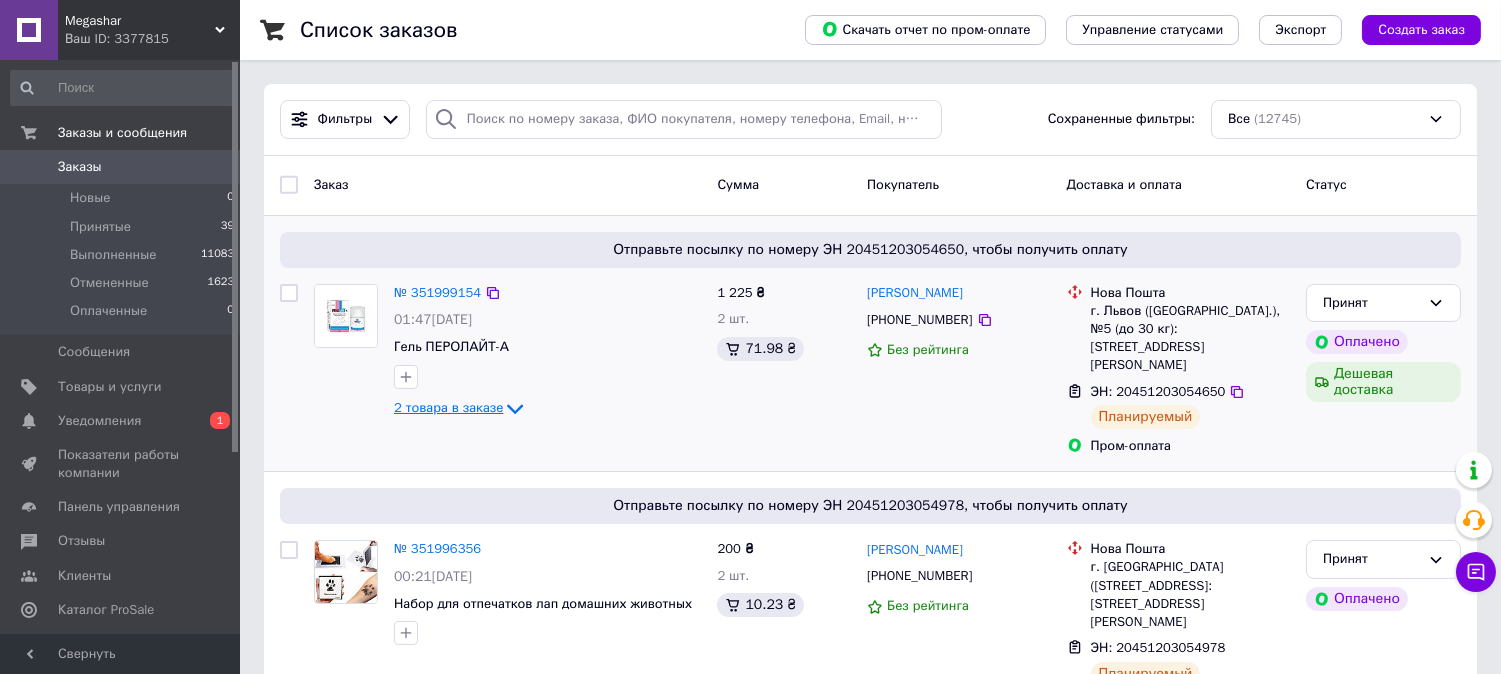 click on "2 товара в заказе" at bounding box center [448, 407] 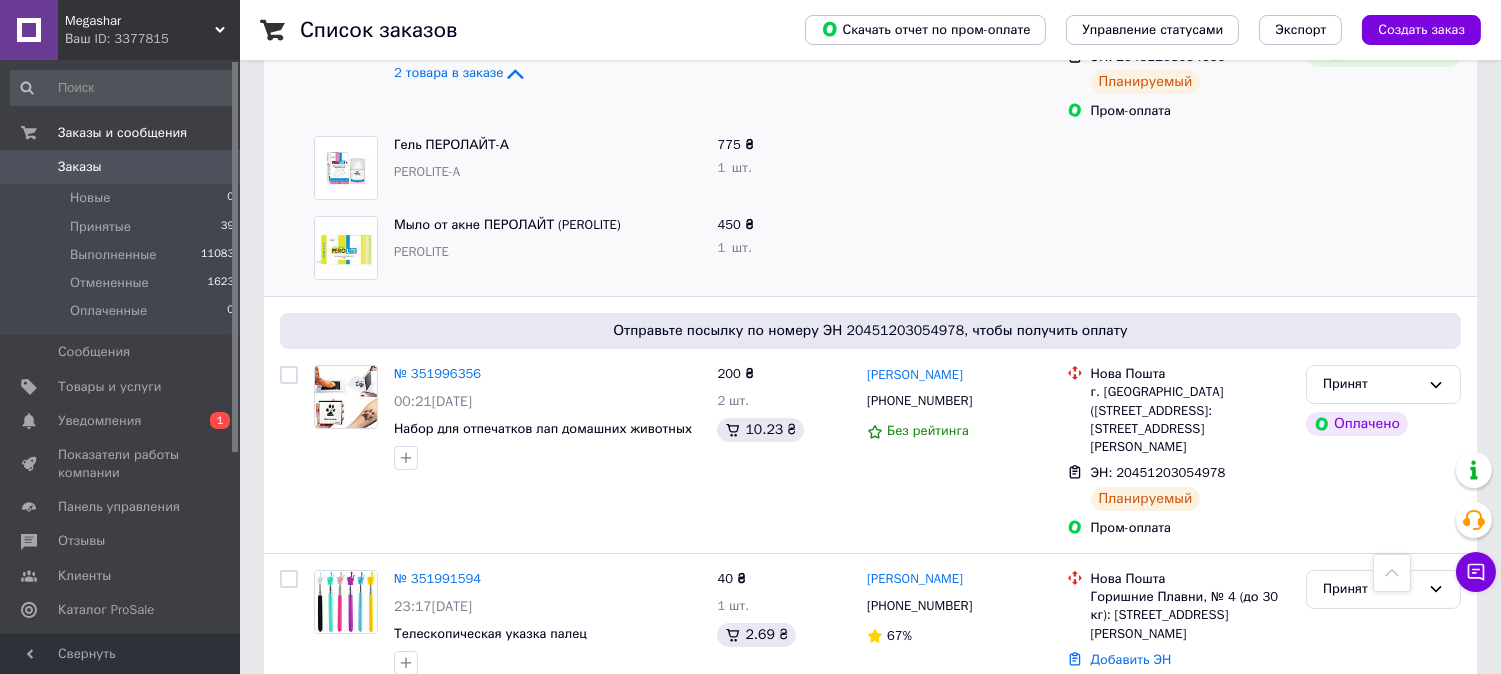 scroll, scrollTop: 333, scrollLeft: 0, axis: vertical 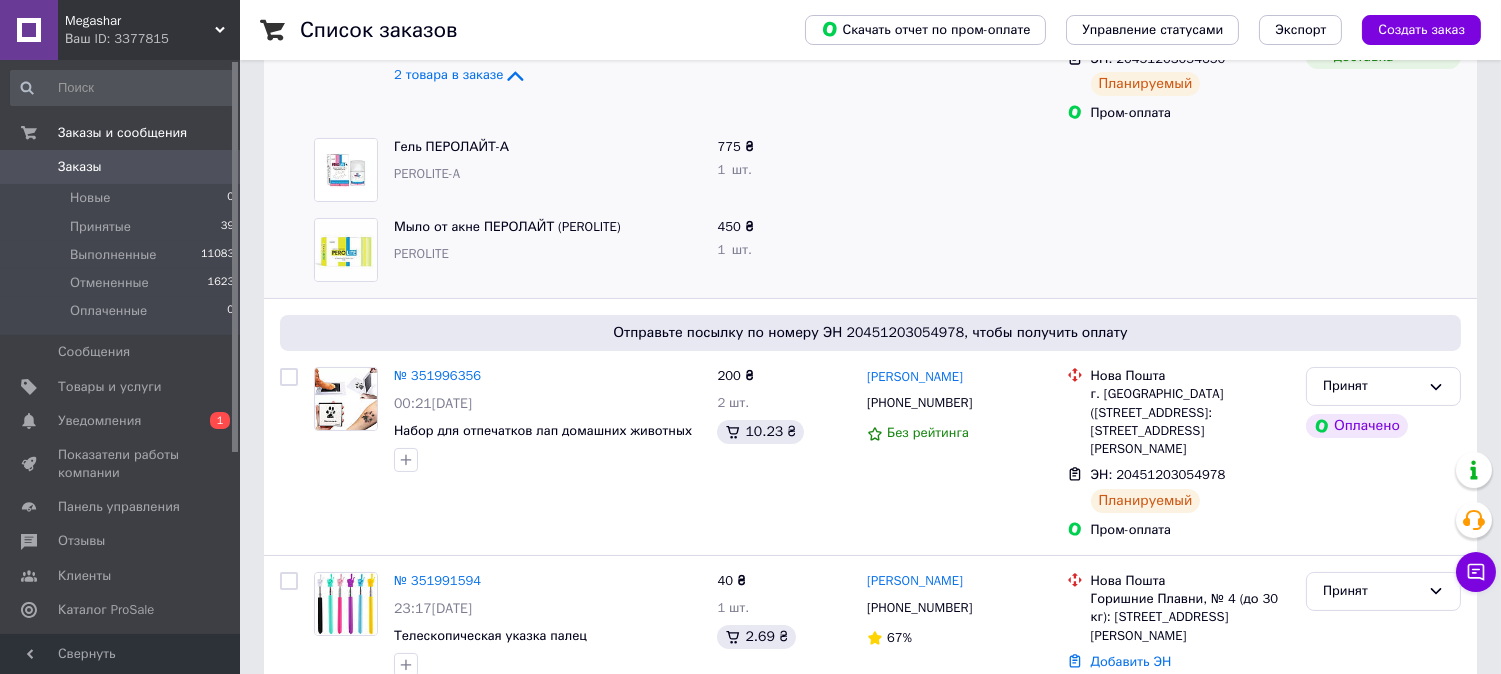 click on "Заказы 0" at bounding box center [123, 167] 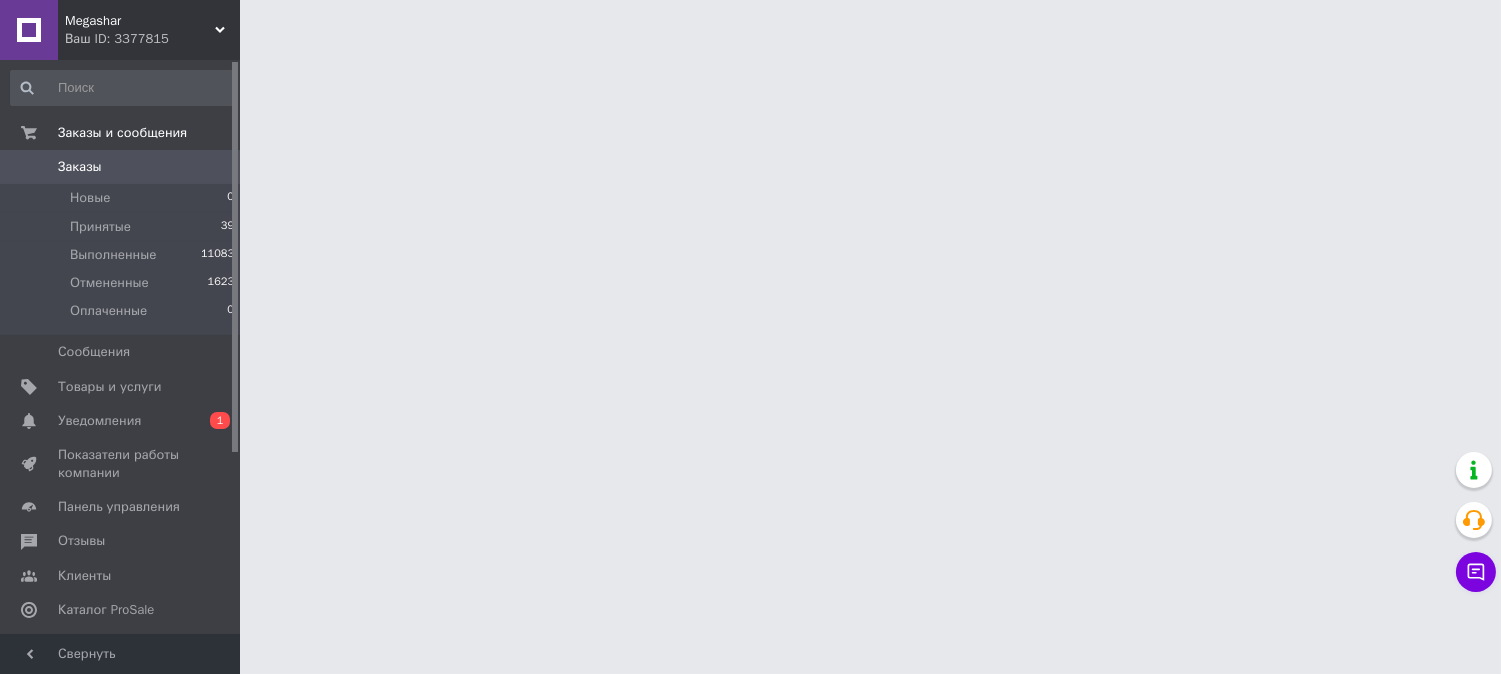 scroll, scrollTop: 0, scrollLeft: 0, axis: both 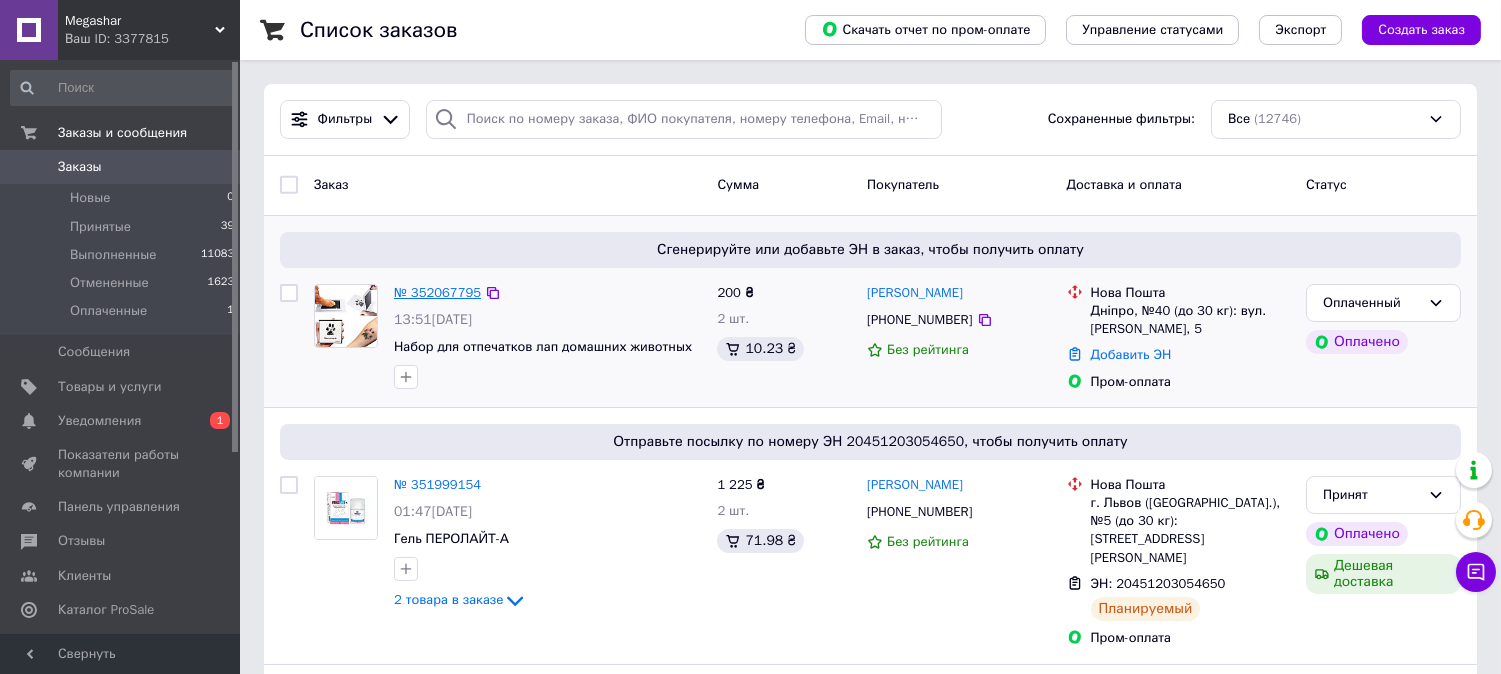 click on "№ 352067795" at bounding box center (437, 292) 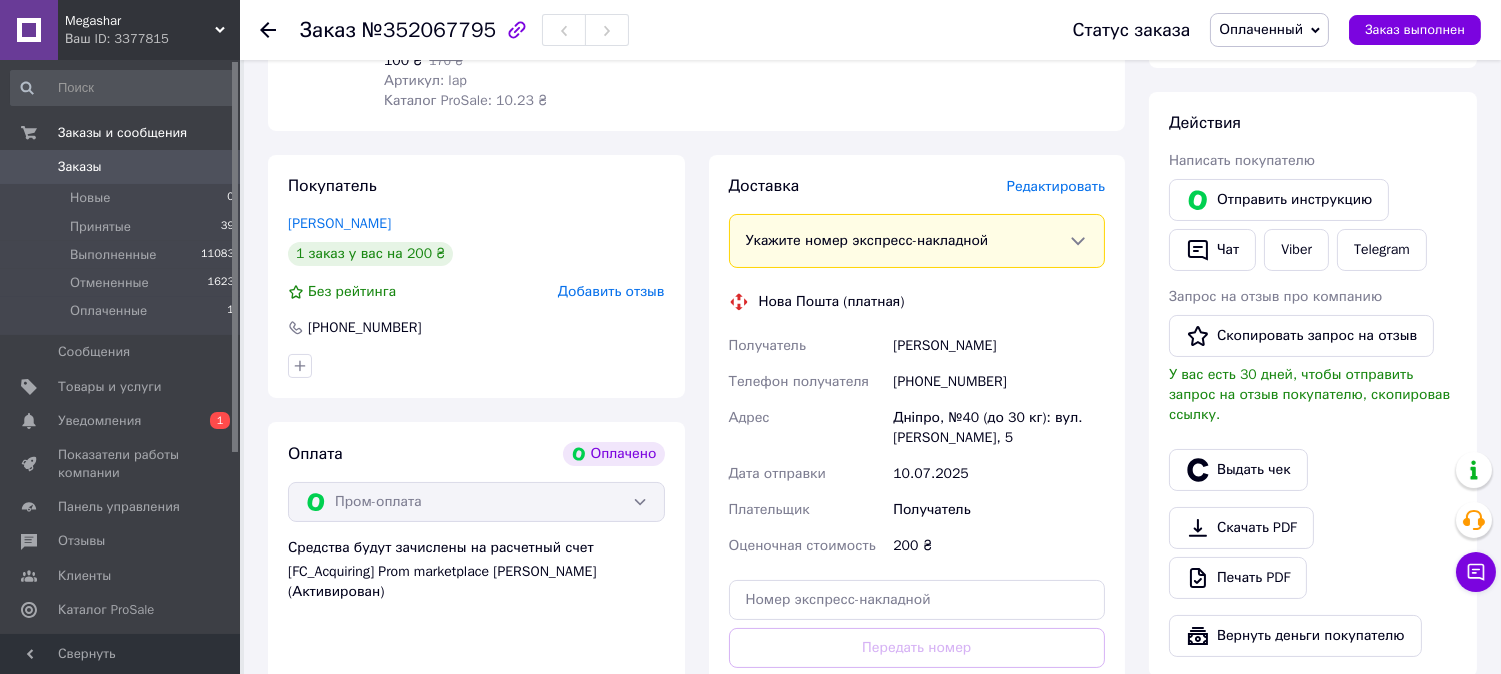 scroll, scrollTop: 667, scrollLeft: 0, axis: vertical 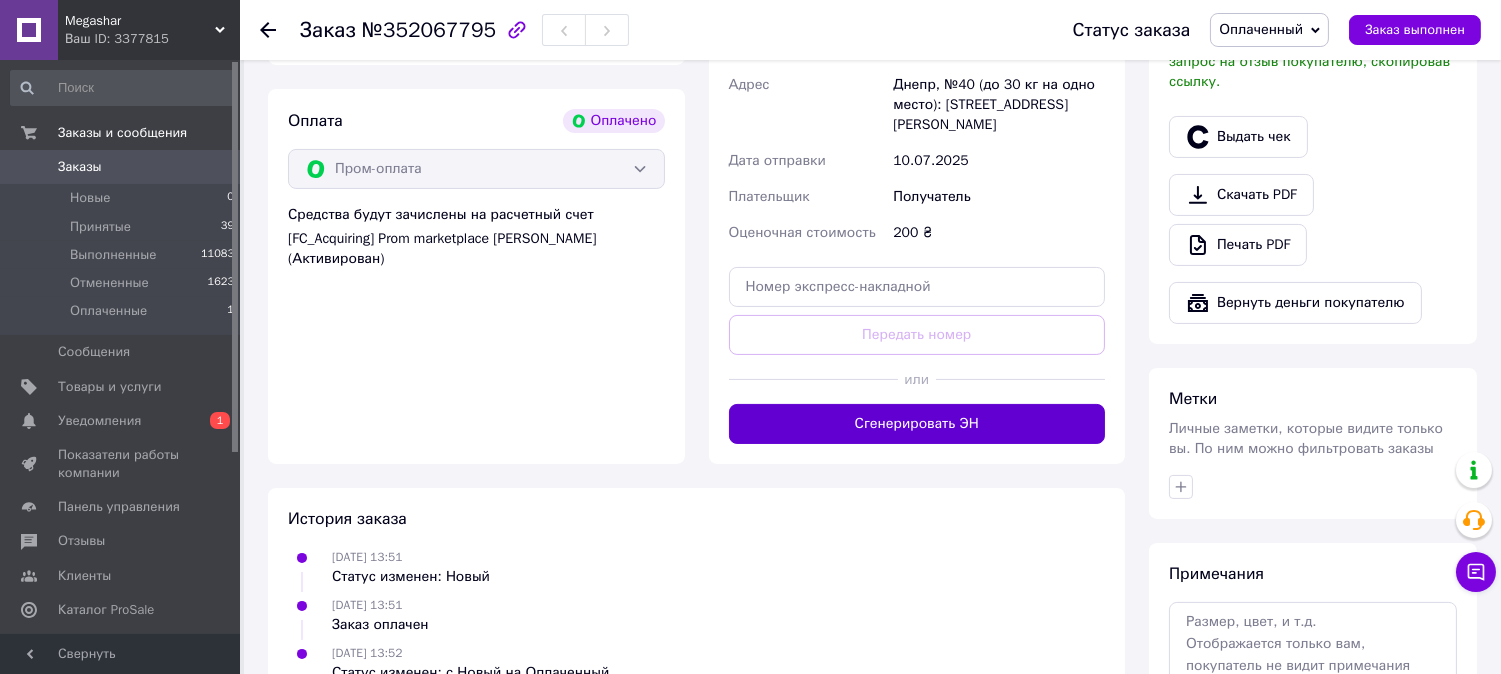 click on "Сгенерировать ЭН" at bounding box center [917, 424] 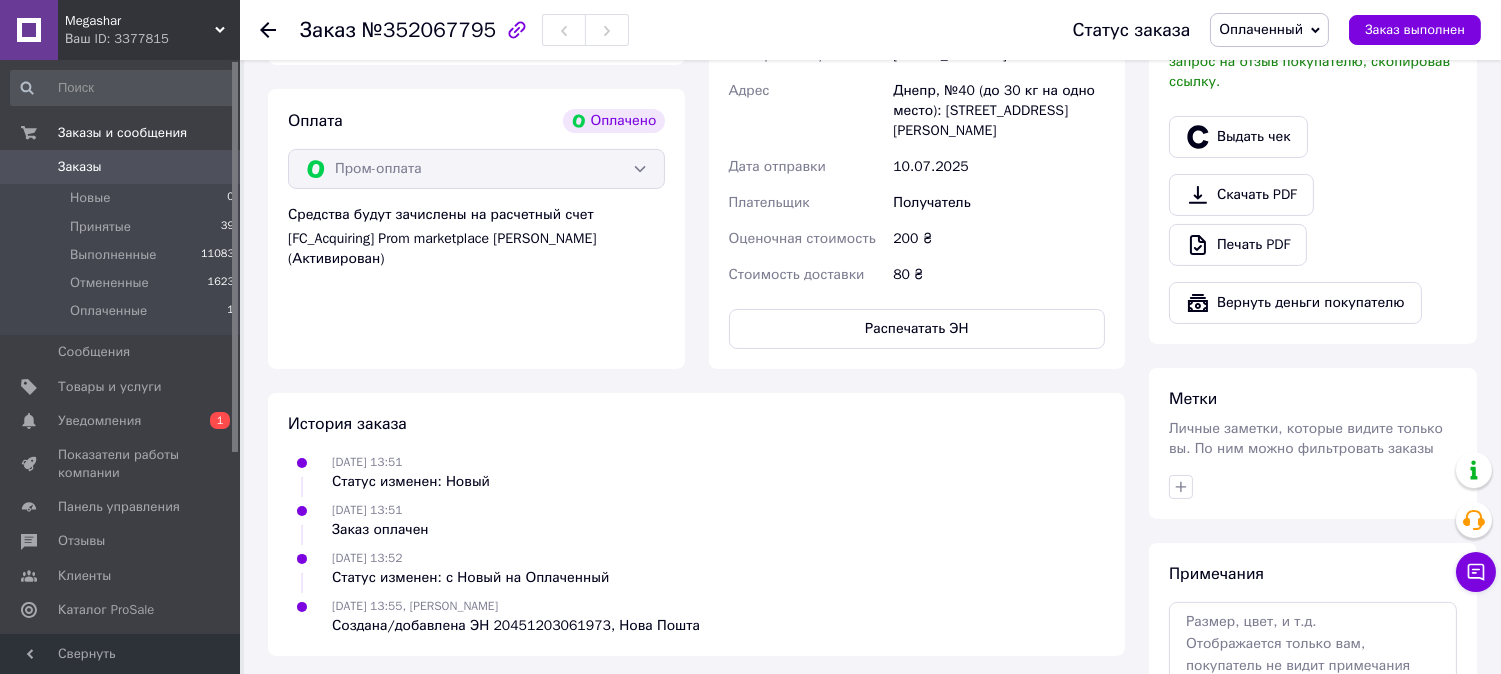 click on "Заказы" at bounding box center [121, 167] 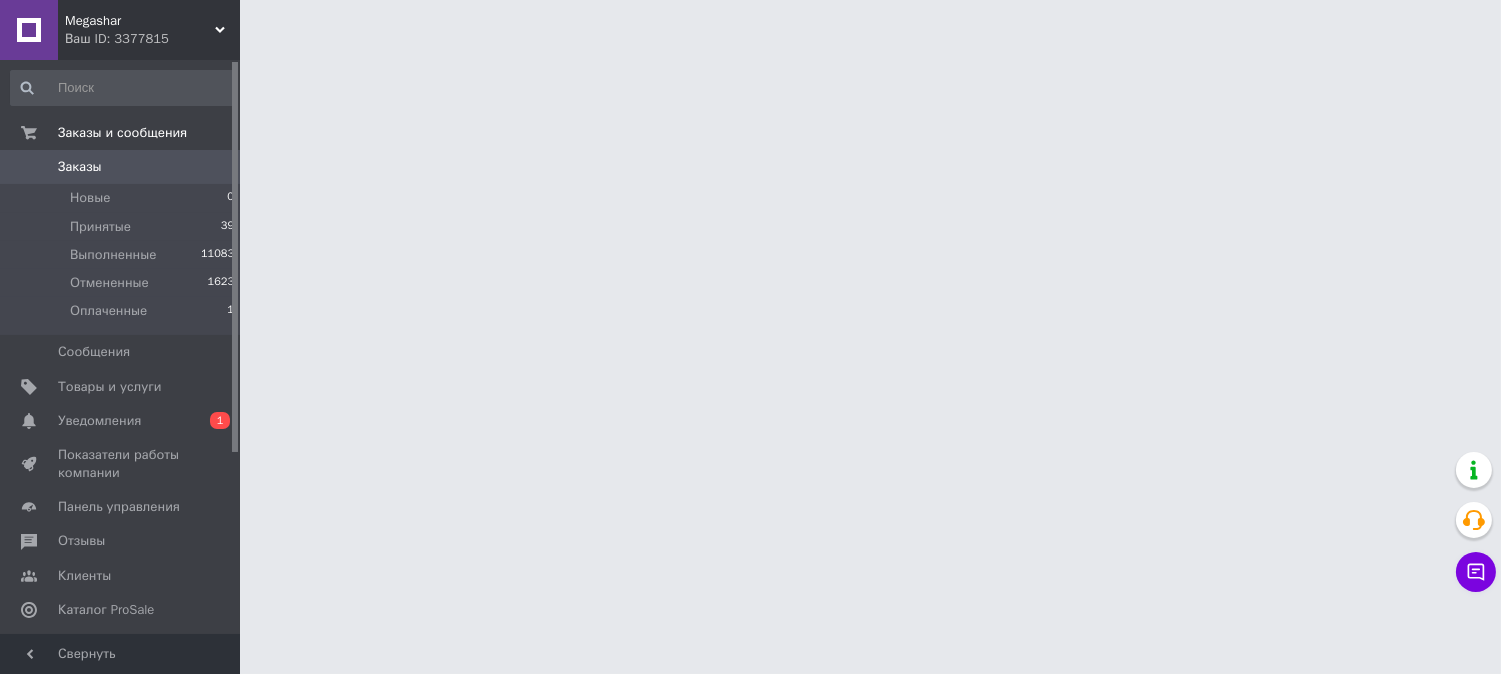 scroll, scrollTop: 0, scrollLeft: 0, axis: both 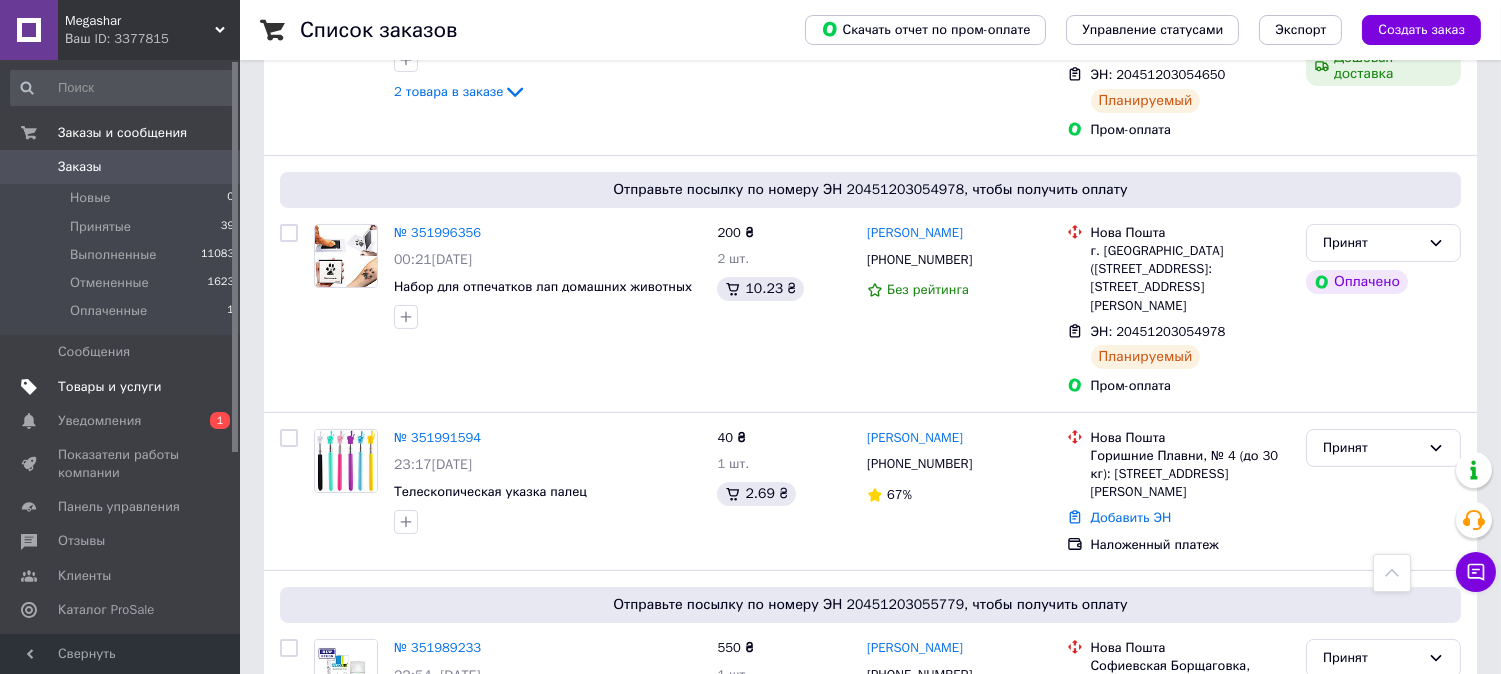 click on "Товары и услуги" at bounding box center [110, 387] 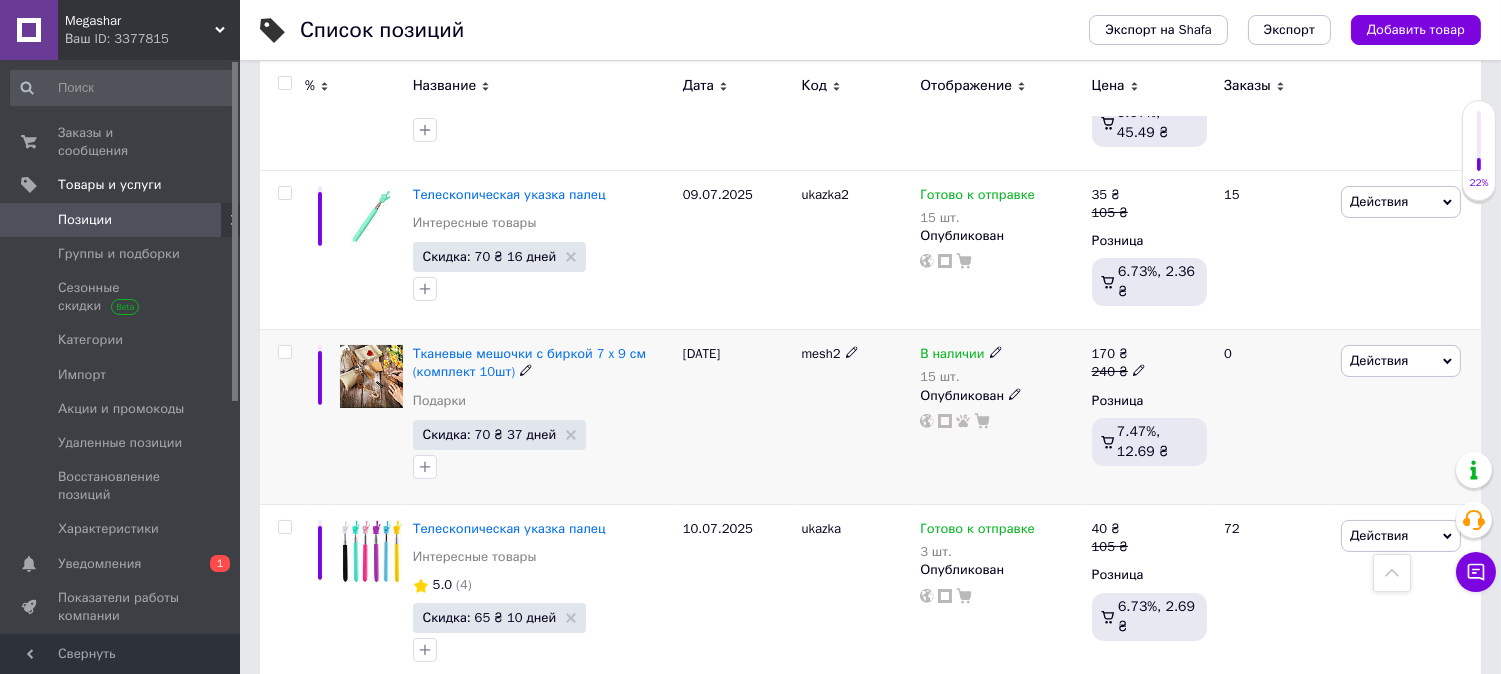scroll, scrollTop: 444, scrollLeft: 0, axis: vertical 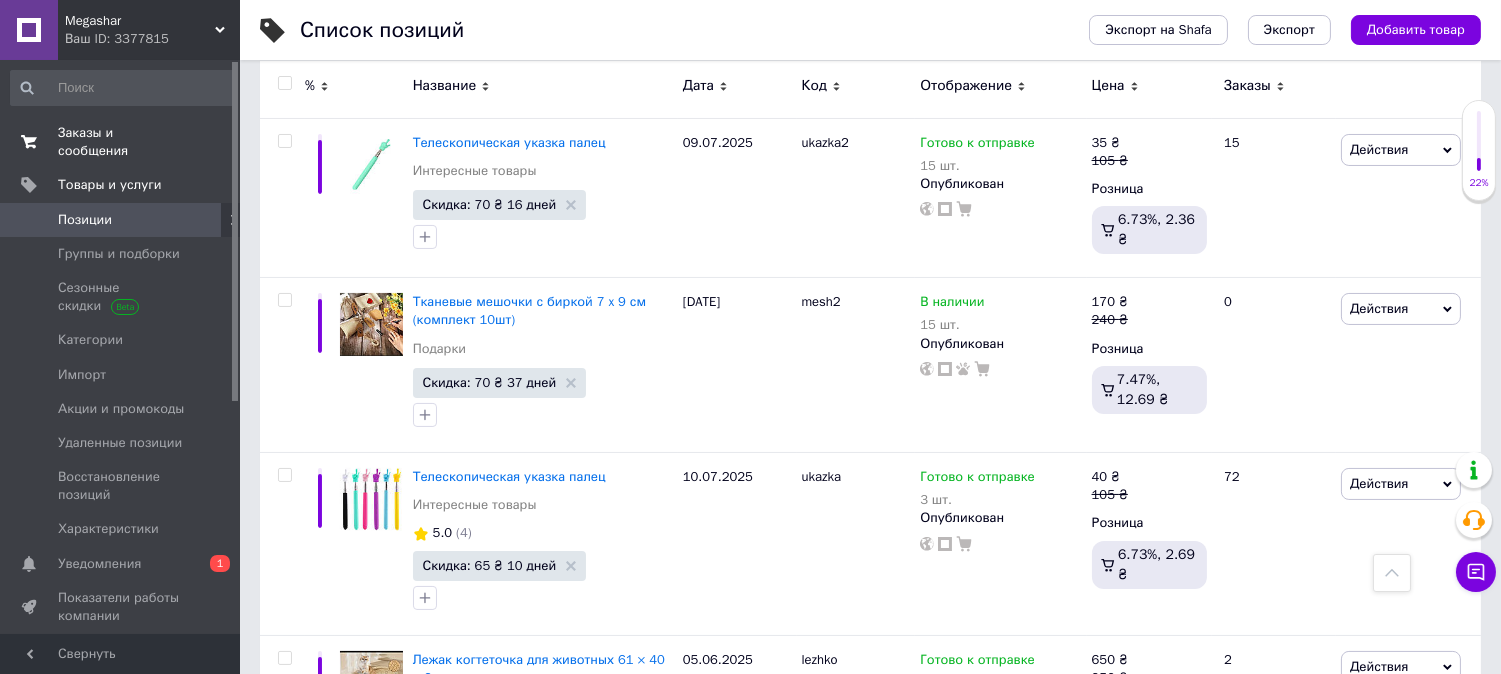 click on "Заказы и сообщения" at bounding box center [121, 142] 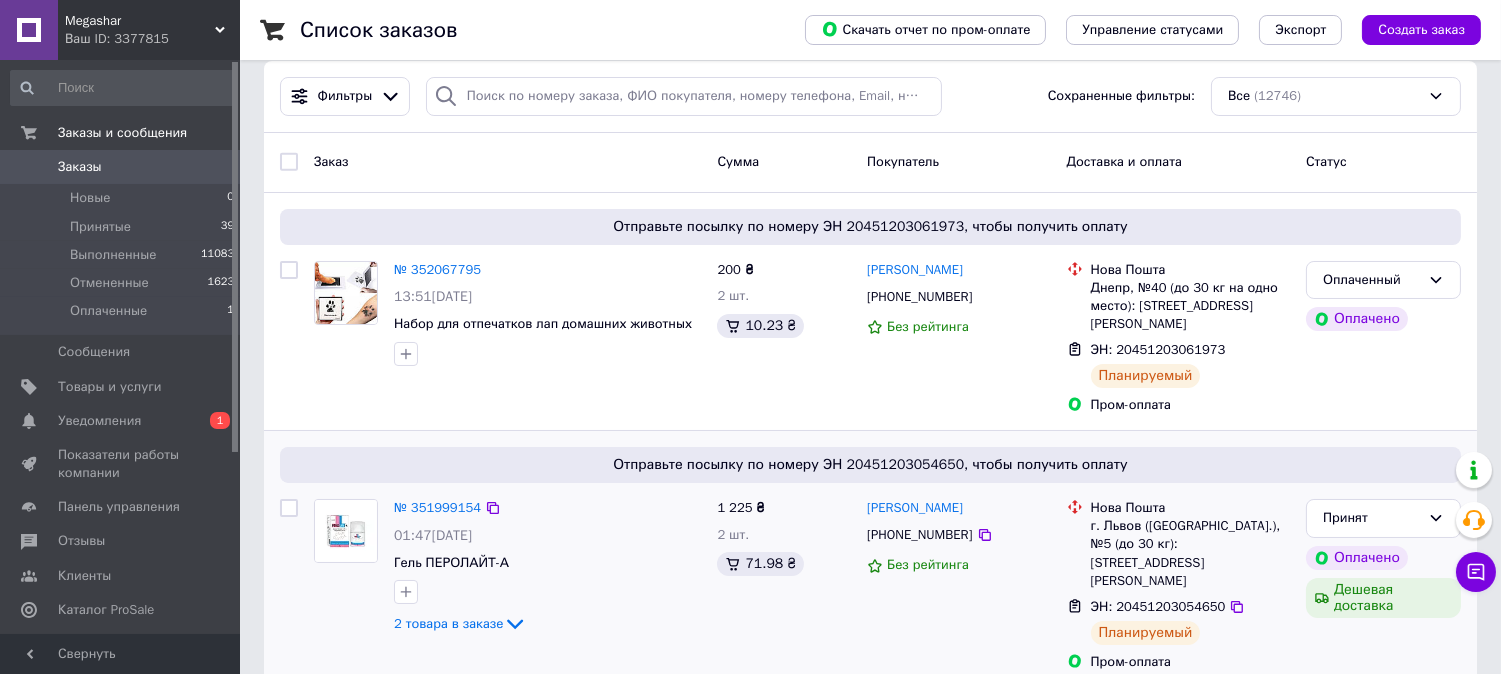 scroll, scrollTop: 0, scrollLeft: 0, axis: both 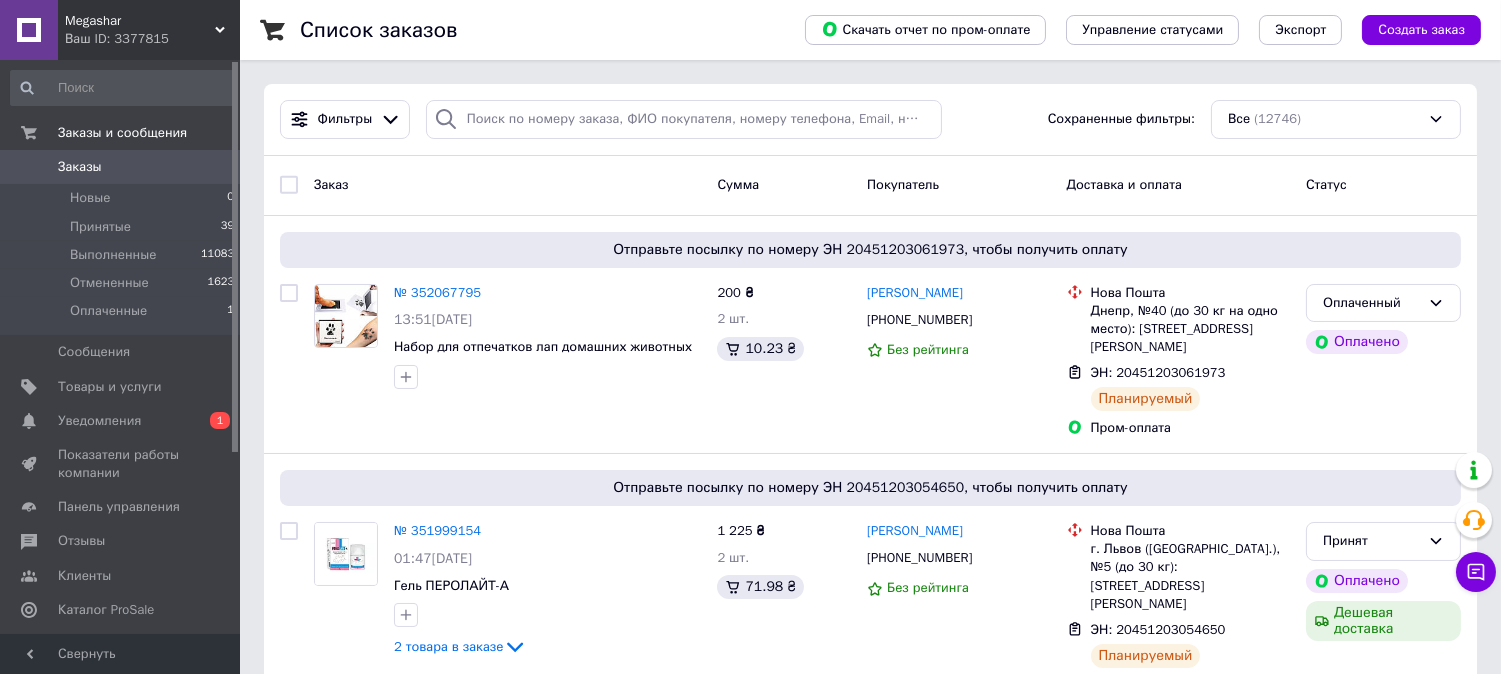click on "Заказы" at bounding box center [80, 167] 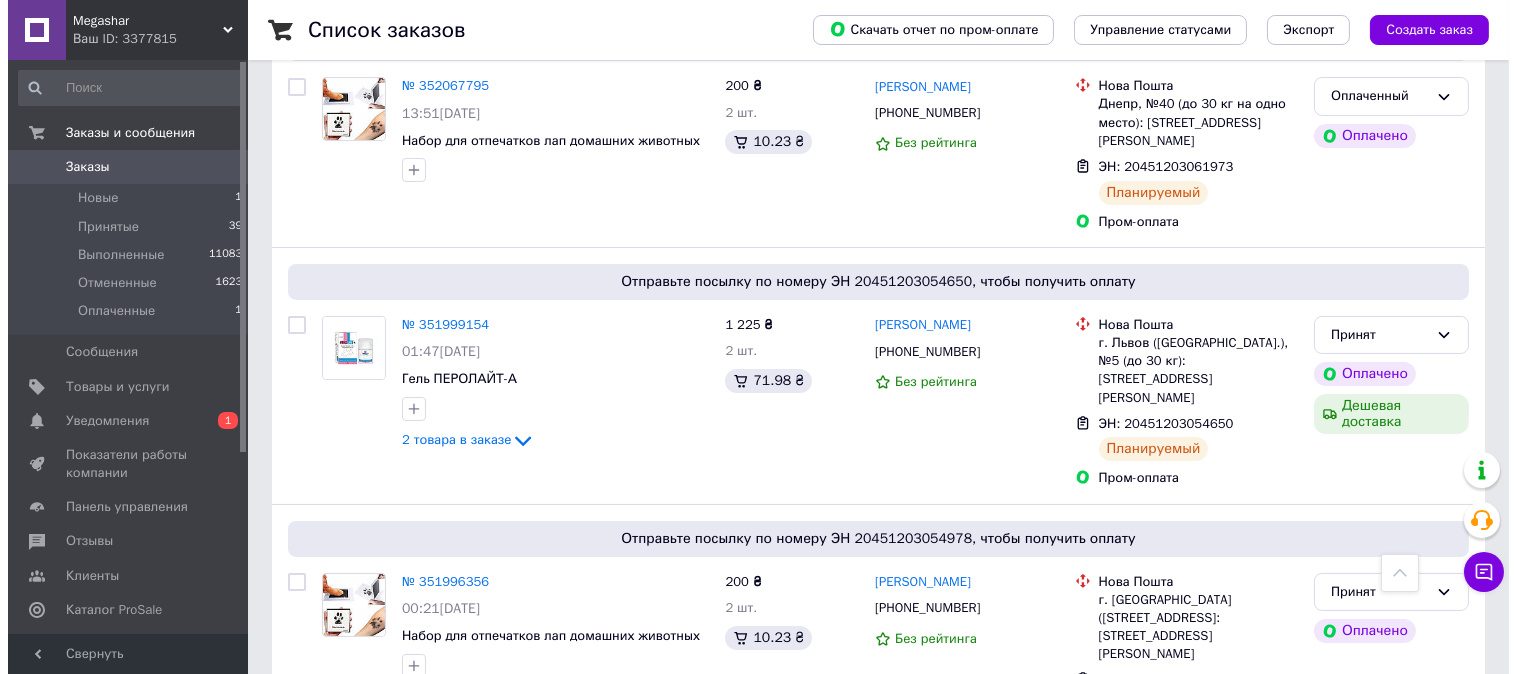 scroll, scrollTop: 0, scrollLeft: 0, axis: both 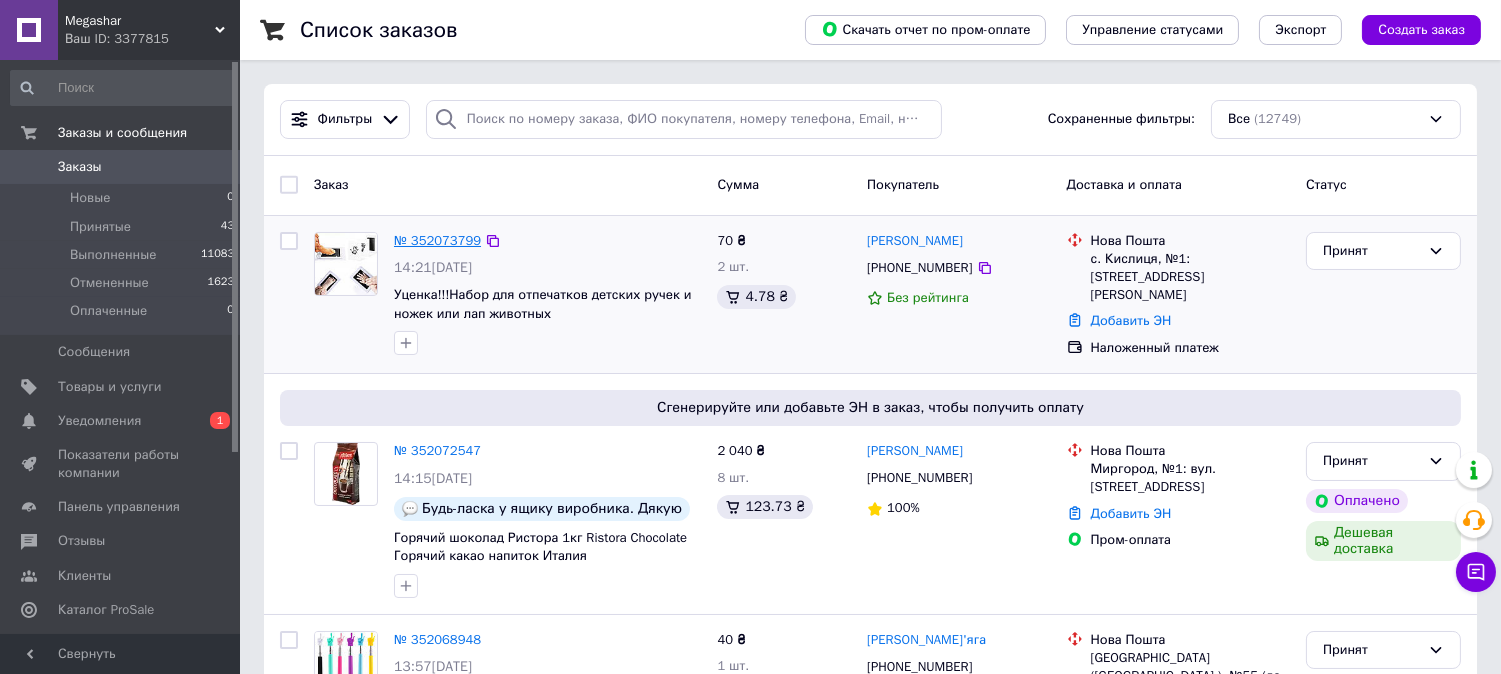 click on "№ 352073799" at bounding box center [437, 240] 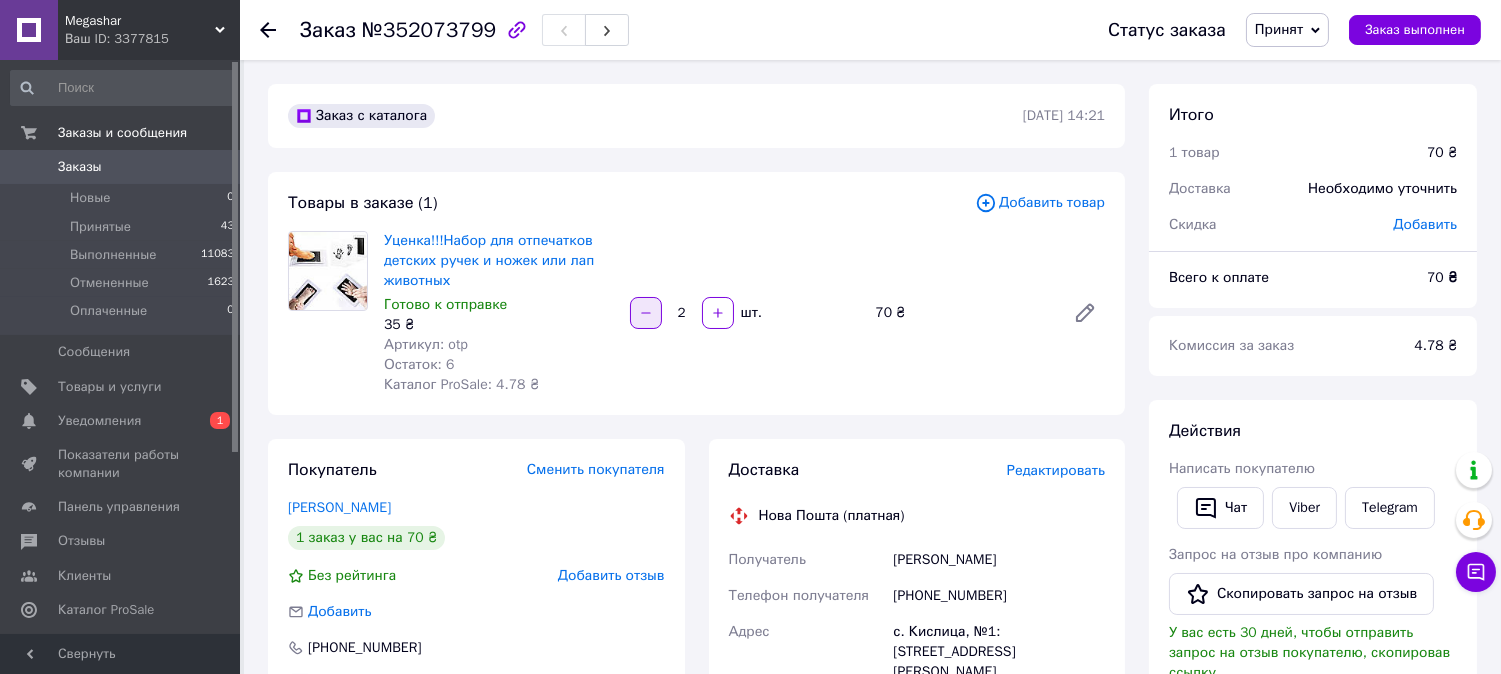 click 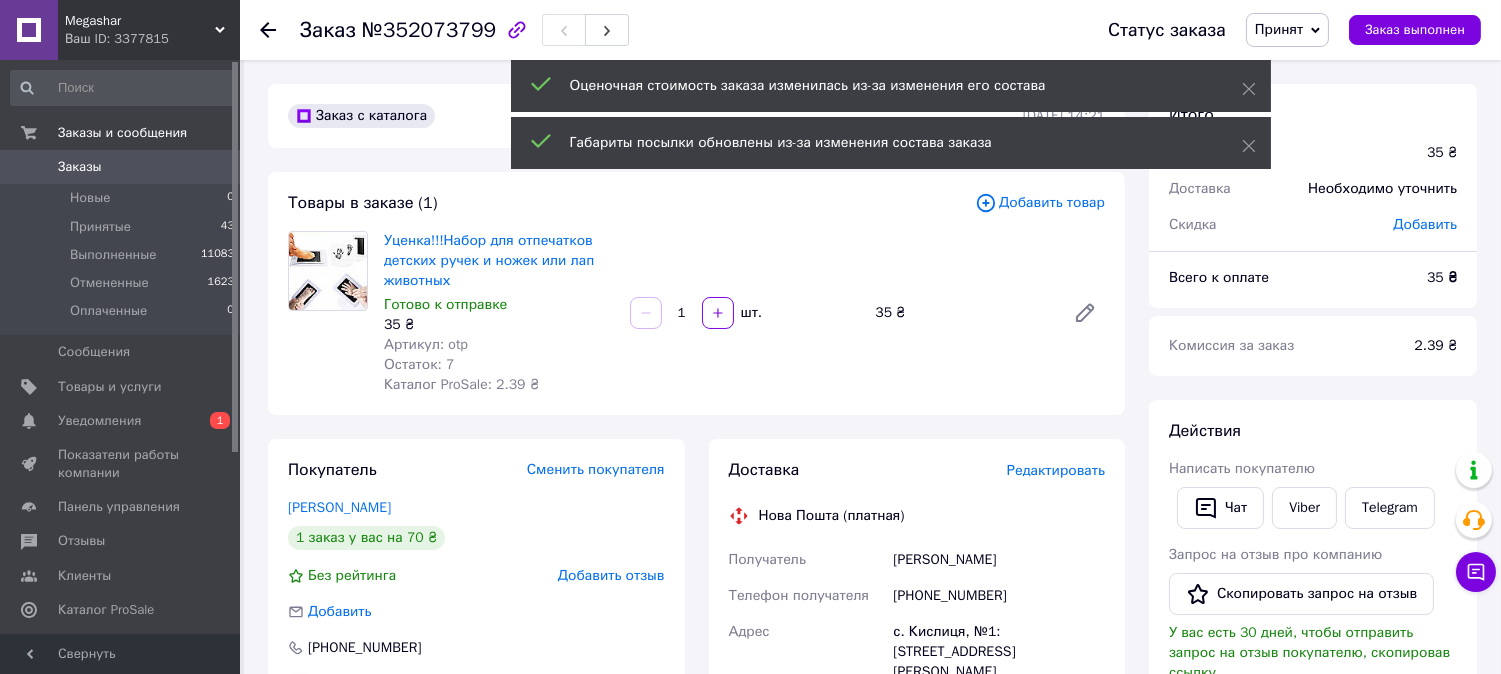 click on "Добавить товар" at bounding box center (1040, 203) 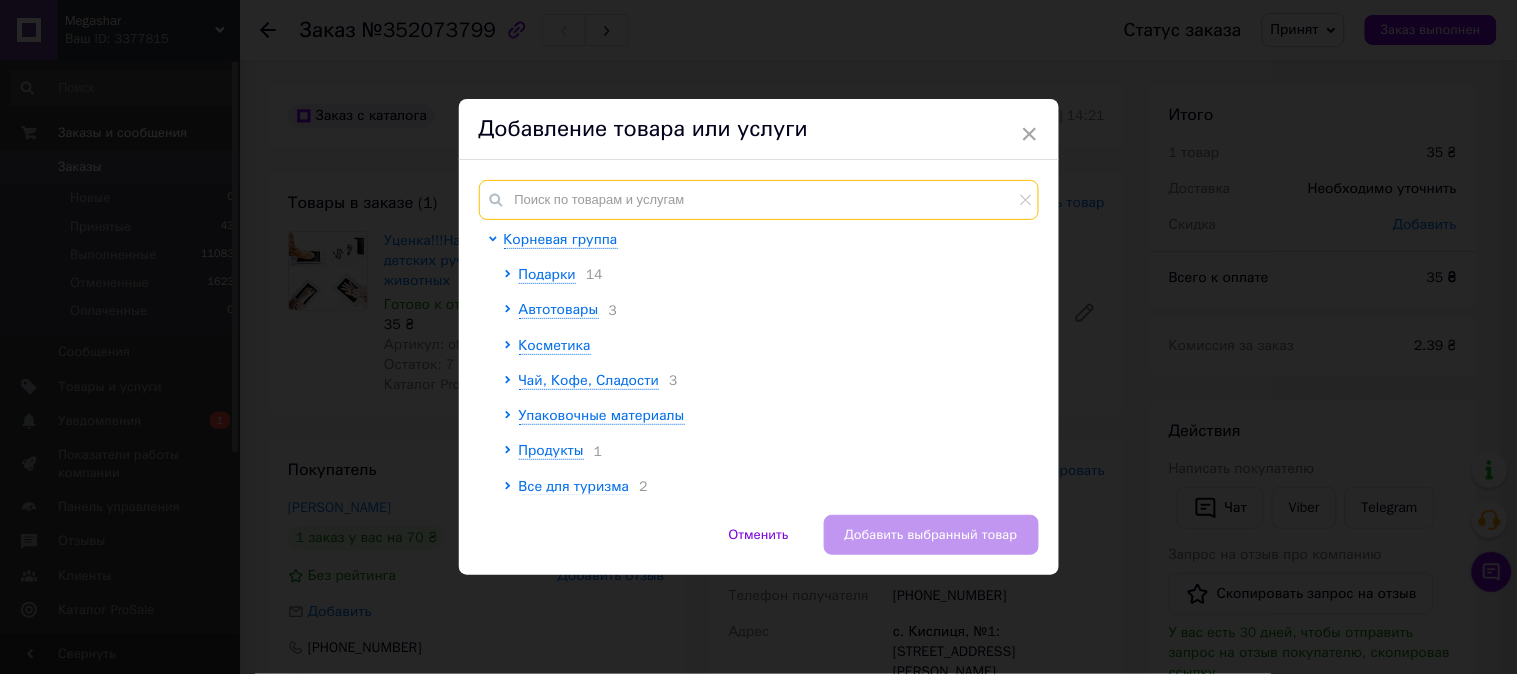 click at bounding box center [759, 200] 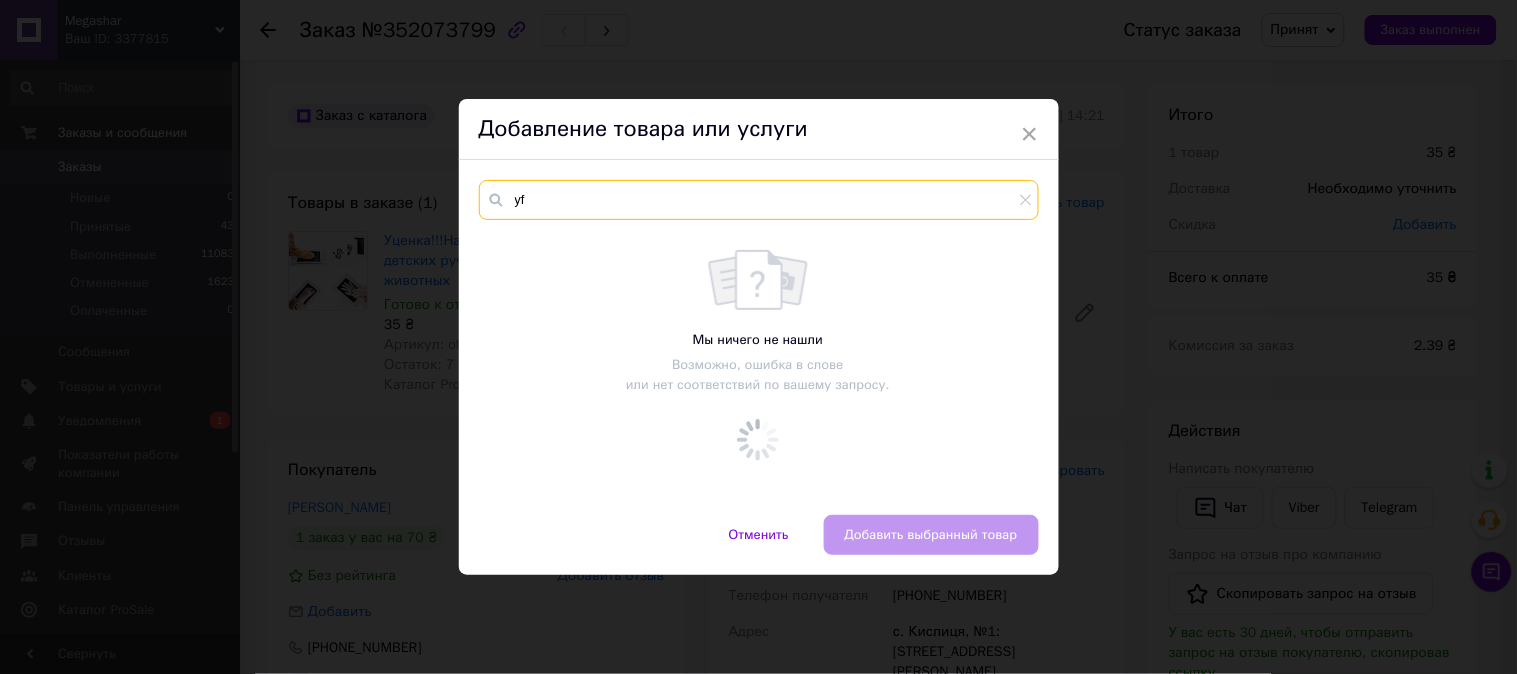 type on "y" 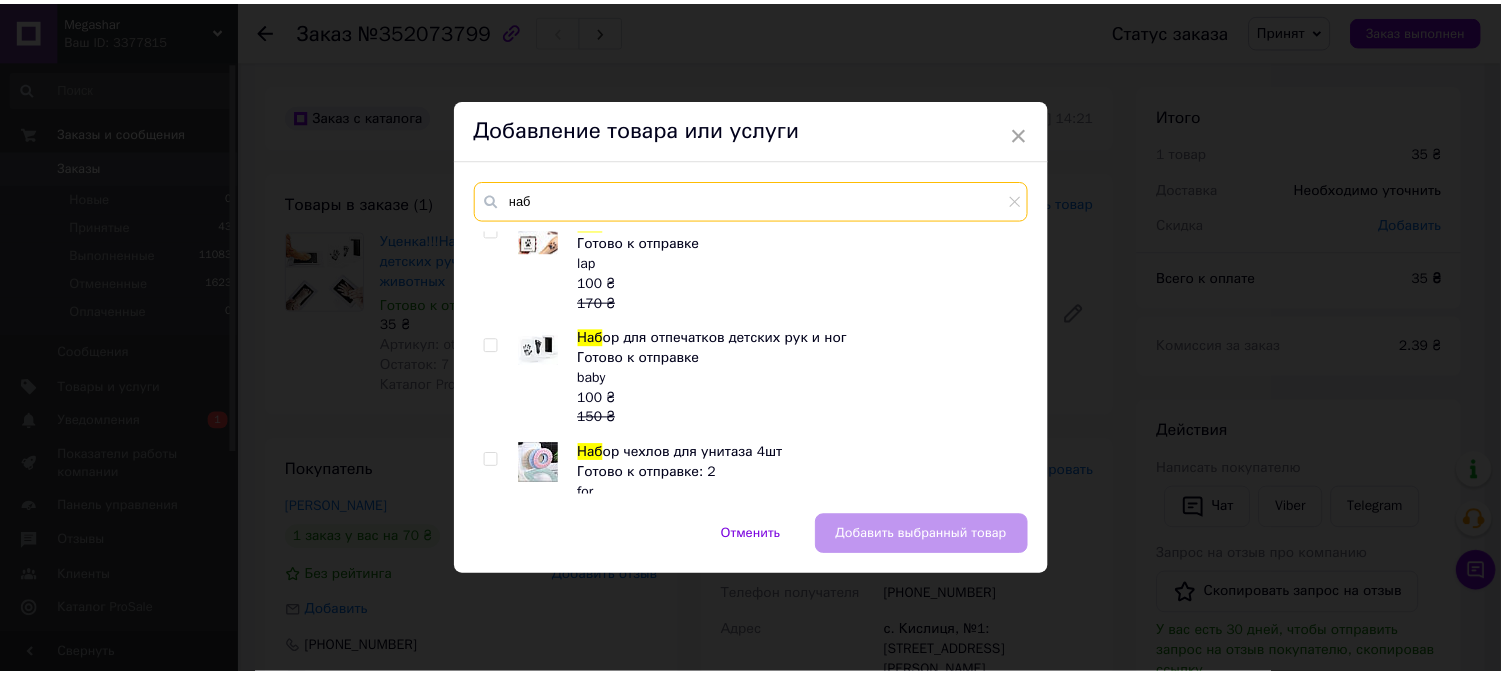 scroll, scrollTop: 333, scrollLeft: 0, axis: vertical 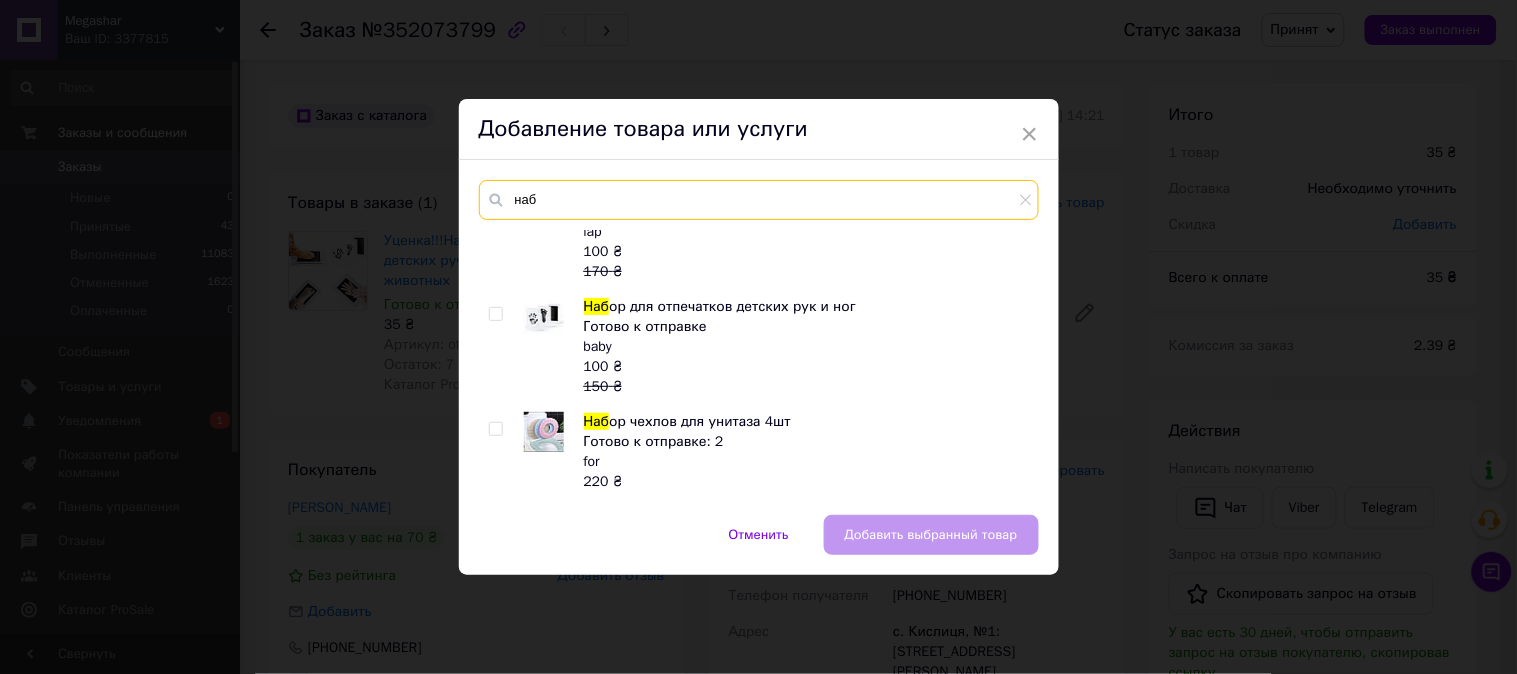 type on "наб" 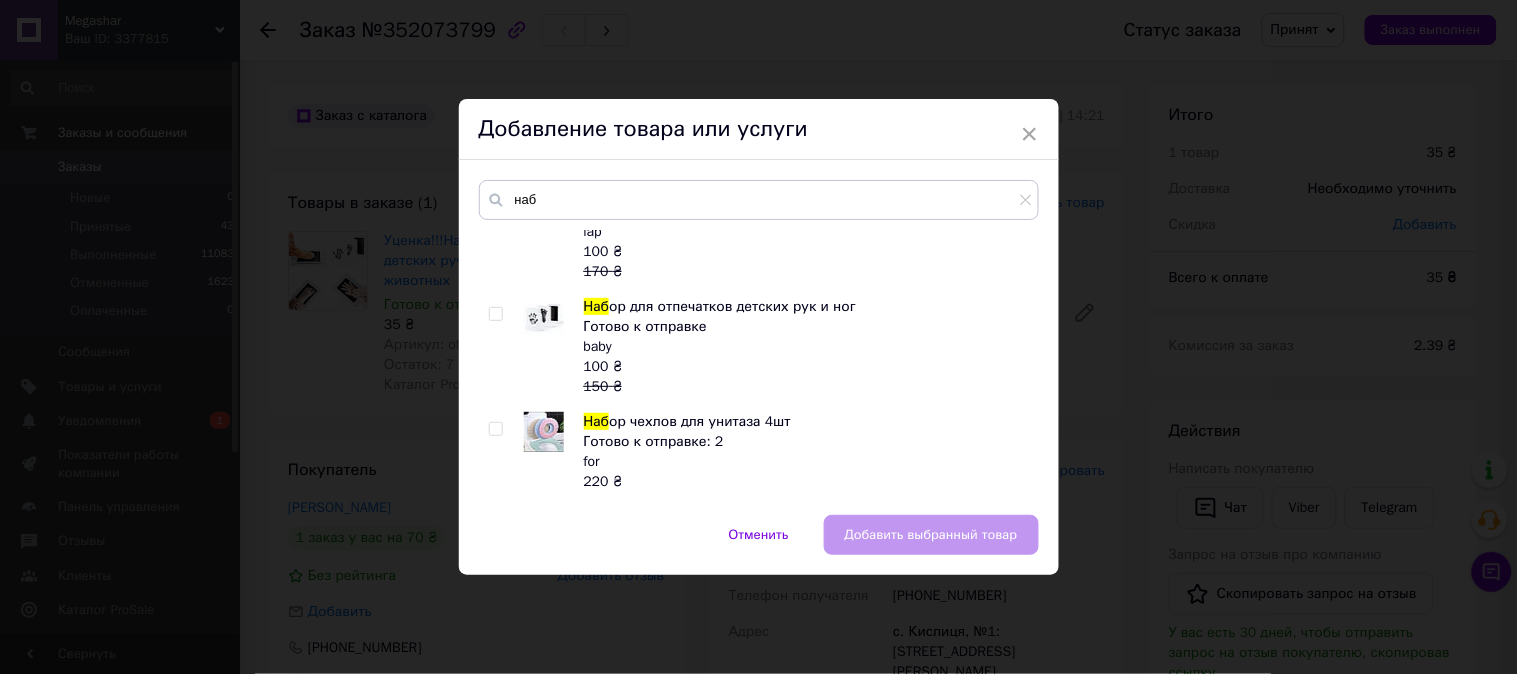 click at bounding box center (495, 314) 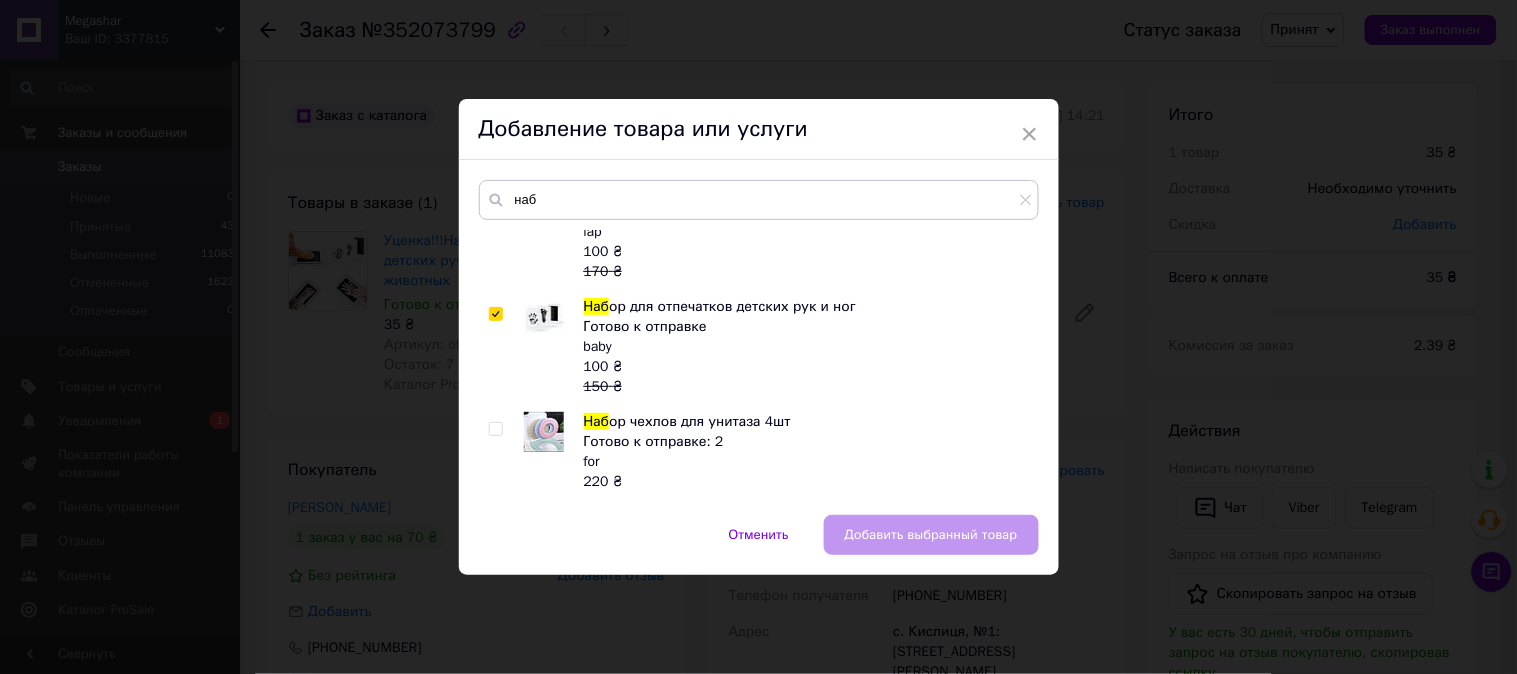 checkbox on "true" 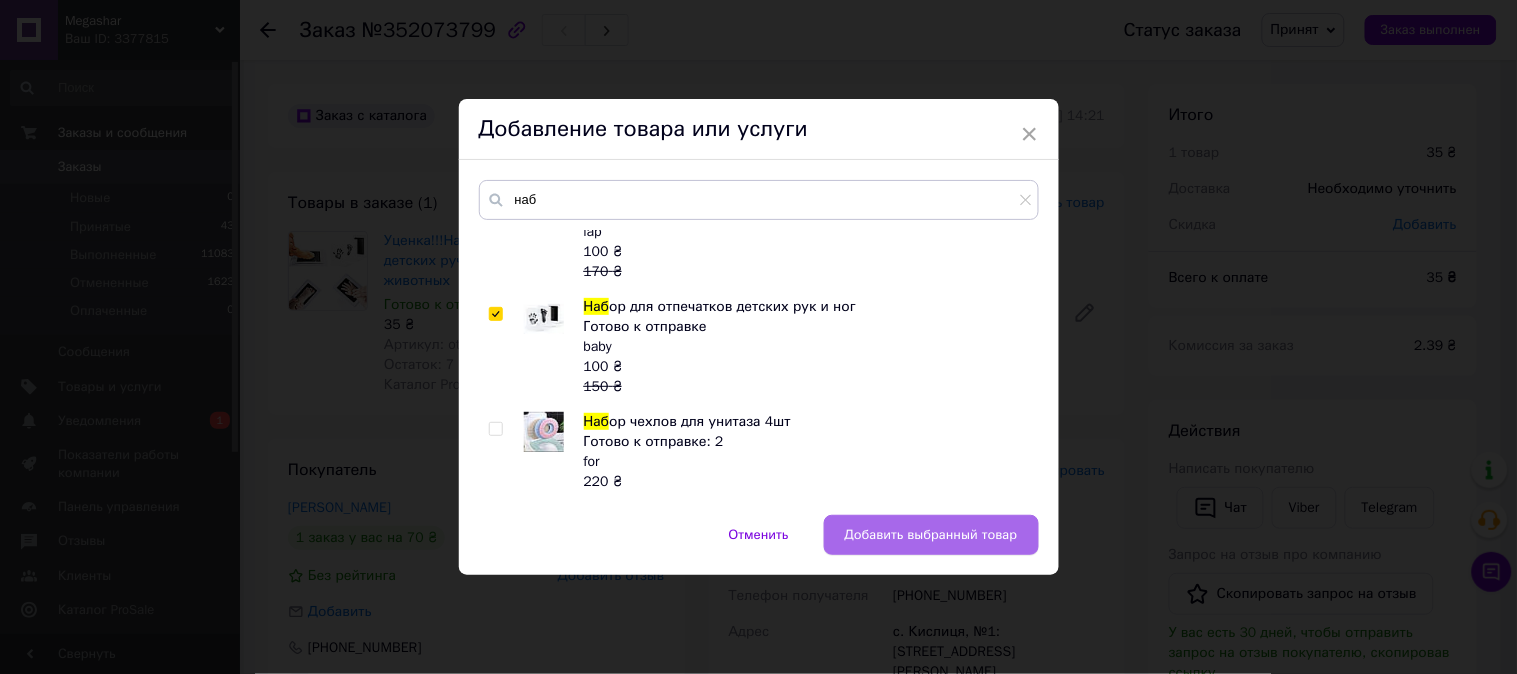 click on "Добавить выбранный товар" at bounding box center [931, 535] 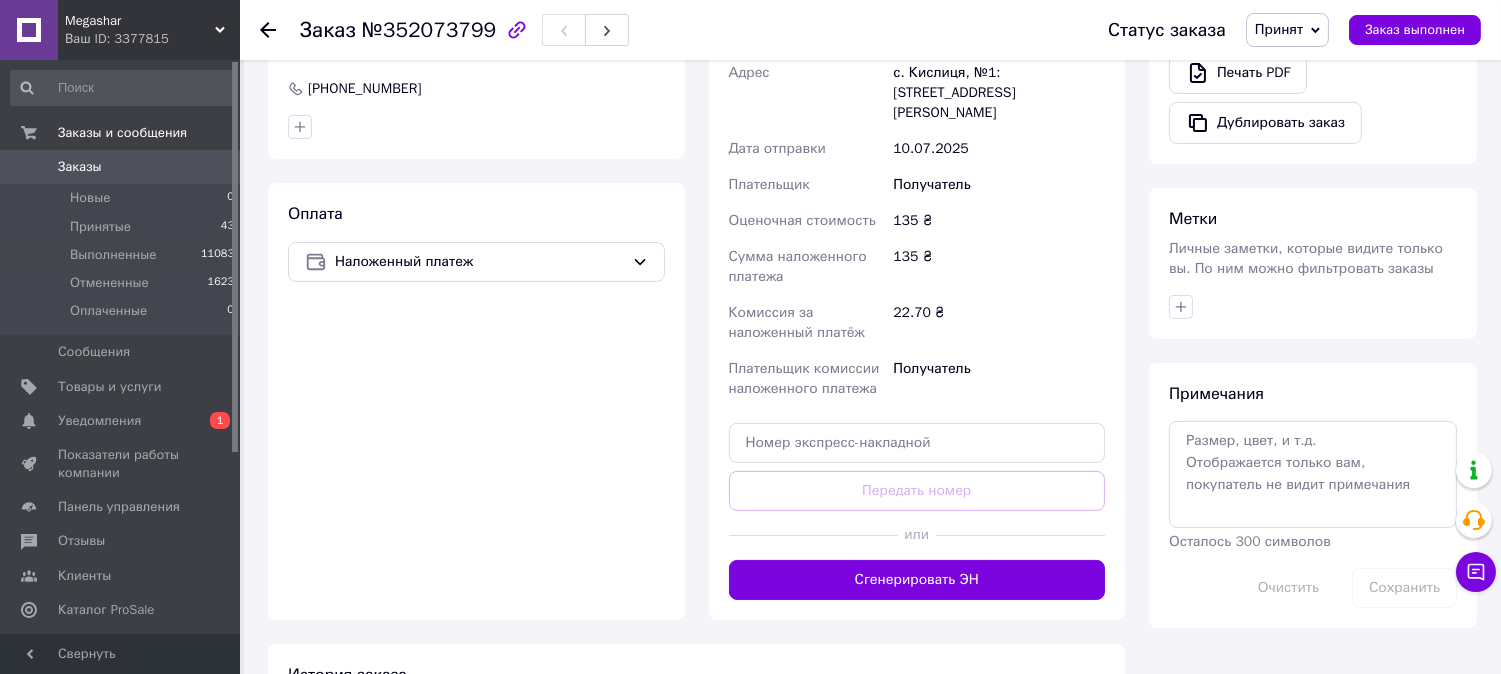 scroll, scrollTop: 888, scrollLeft: 0, axis: vertical 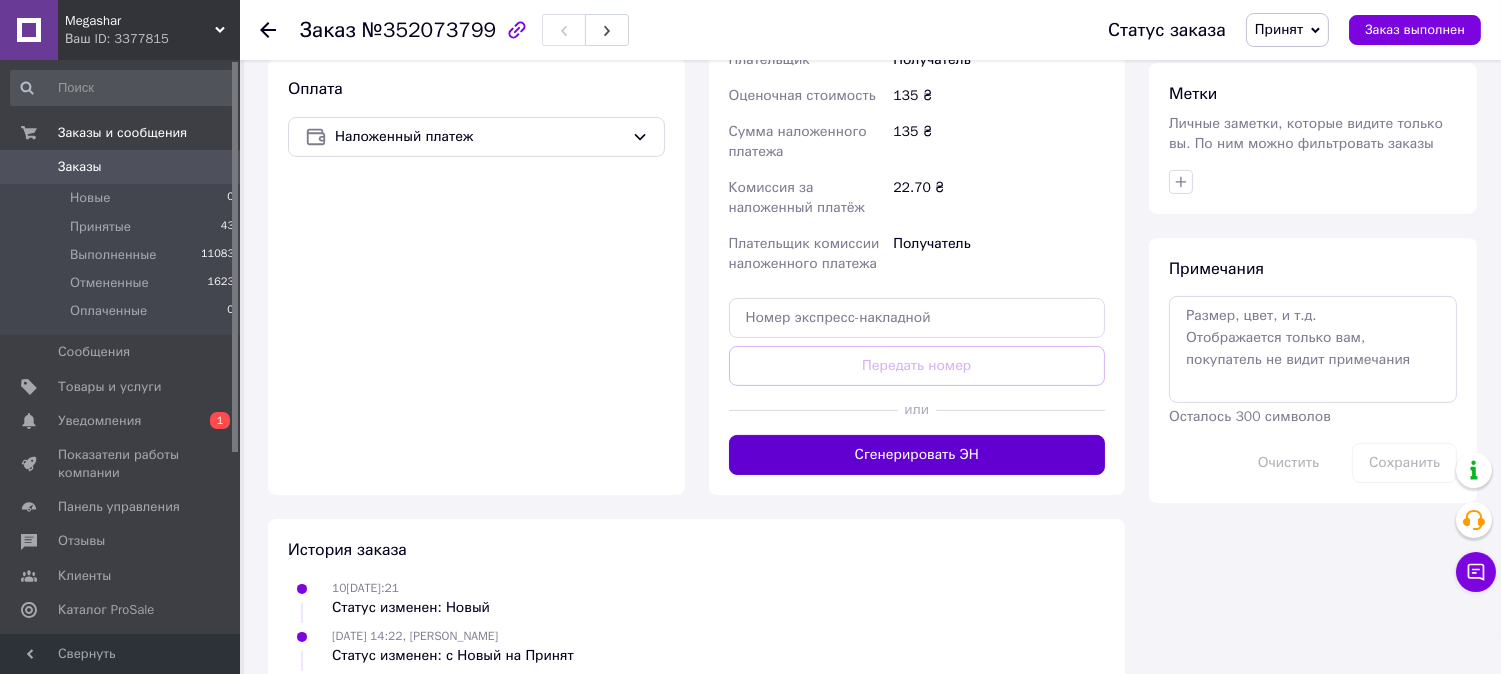 click on "Сгенерировать ЭН" at bounding box center (917, 455) 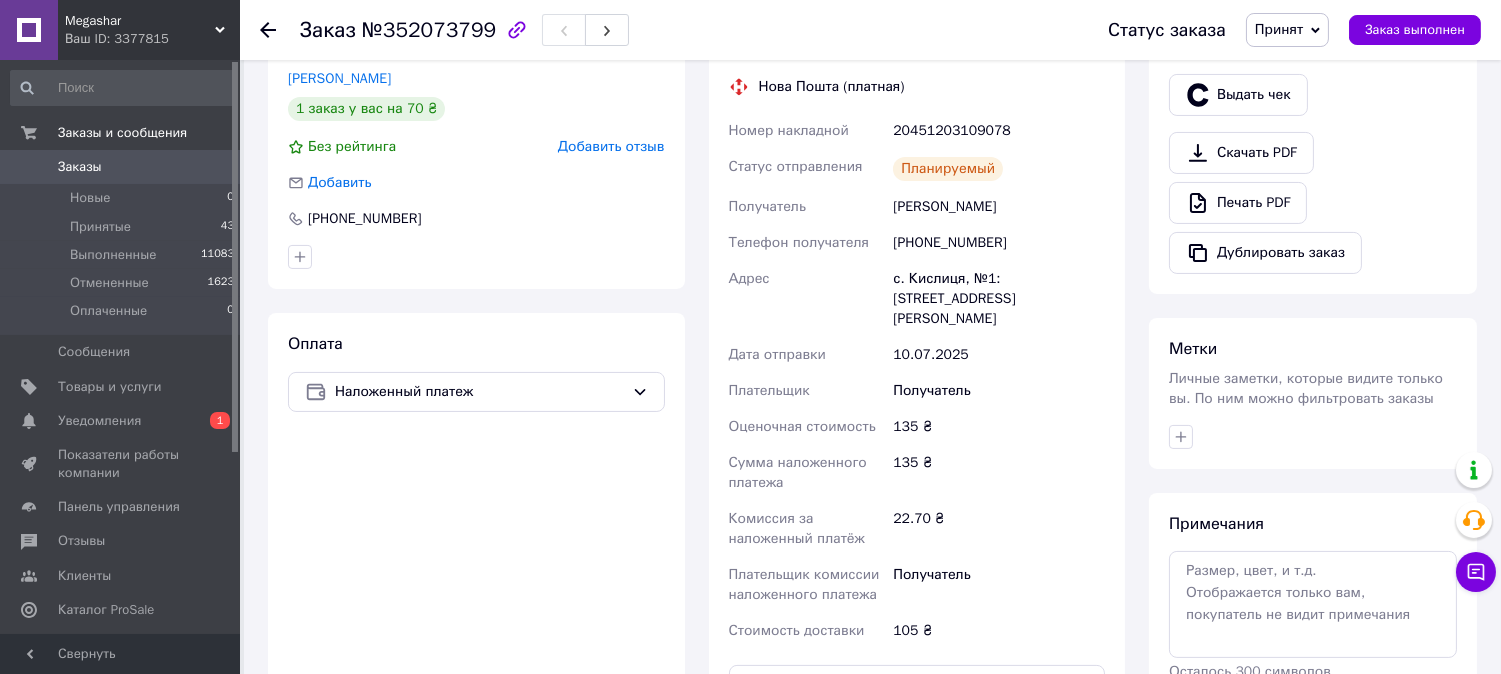 scroll, scrollTop: 444, scrollLeft: 0, axis: vertical 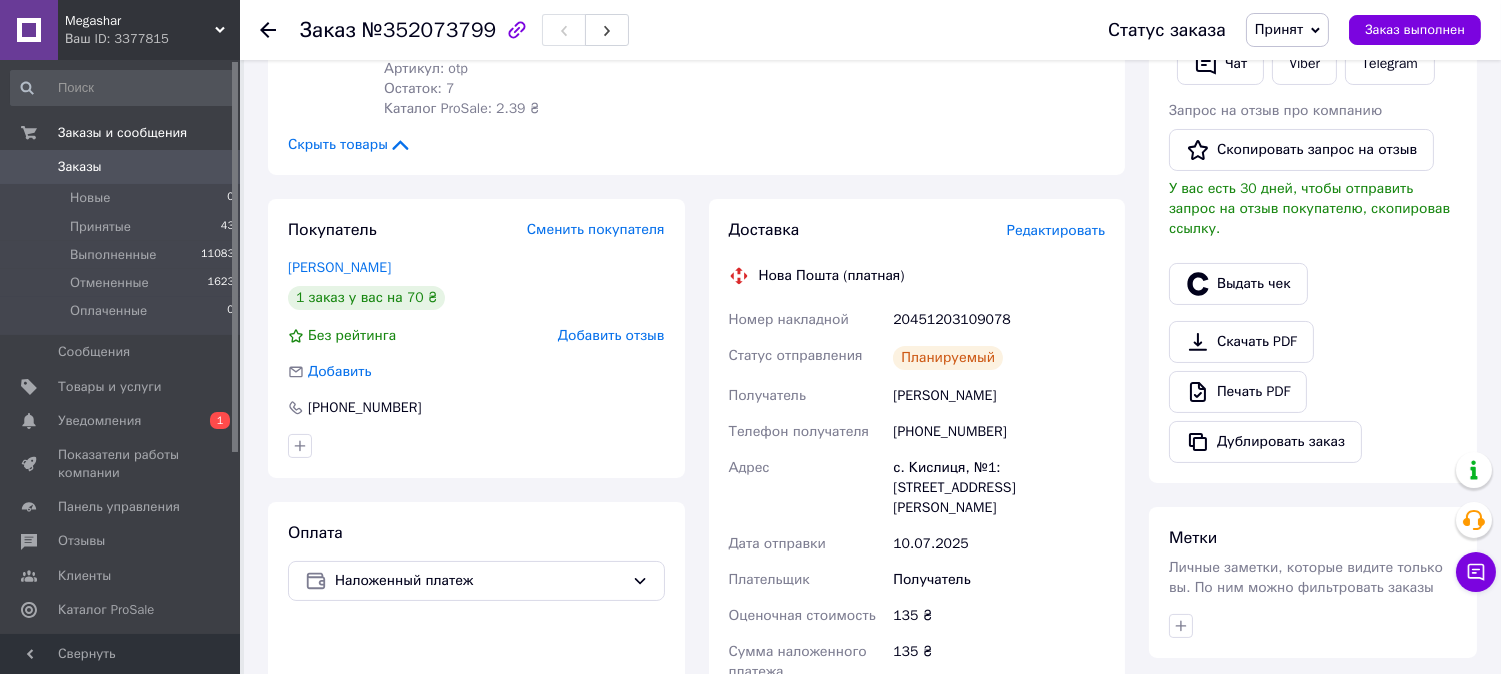 click on "Заказы 0" at bounding box center (123, 167) 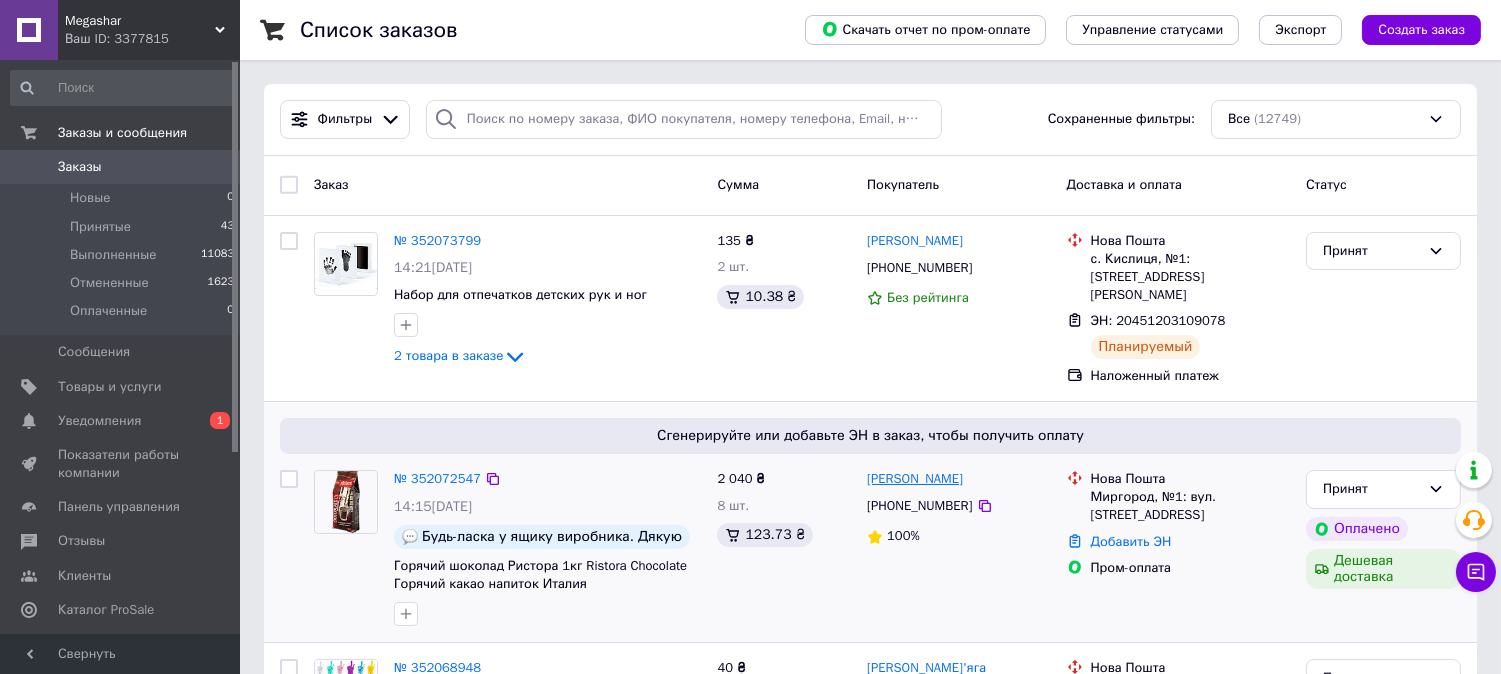 scroll, scrollTop: 111, scrollLeft: 0, axis: vertical 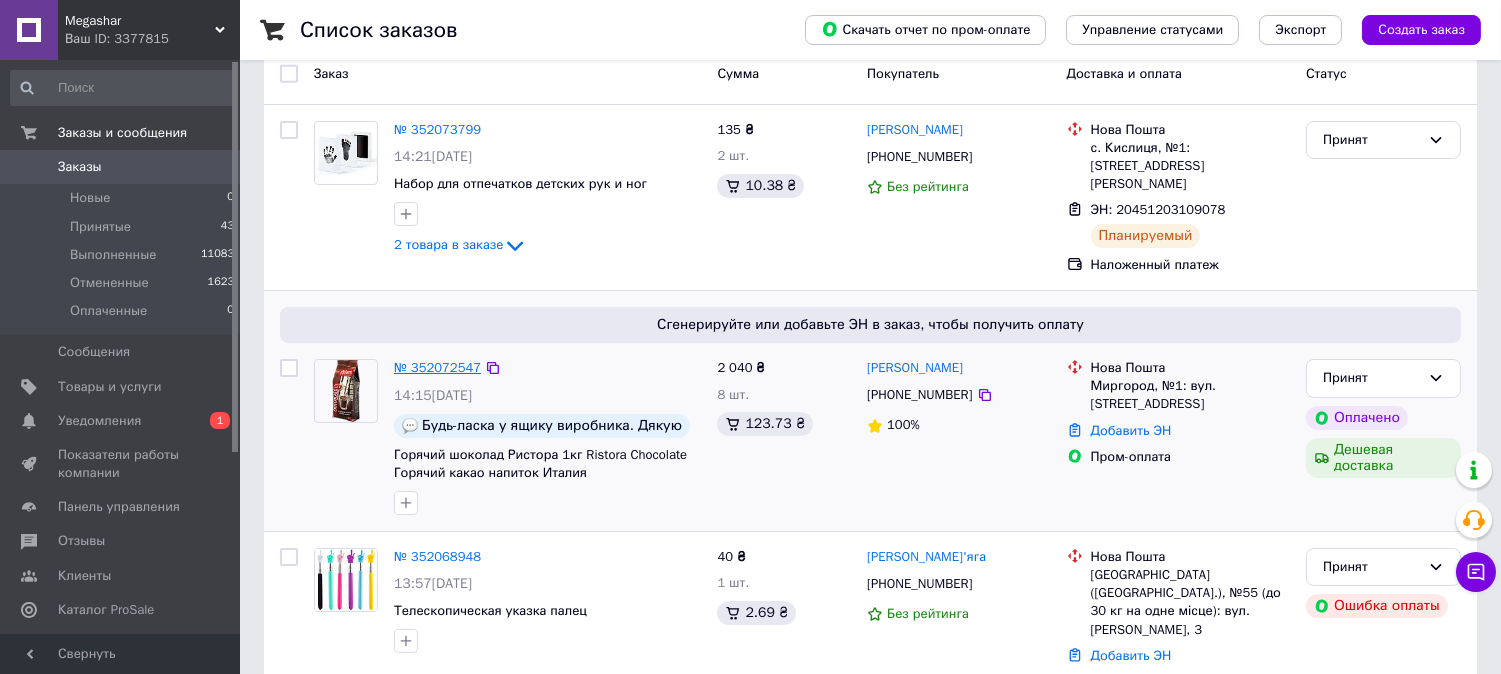 click on "№ 352072547" at bounding box center [437, 367] 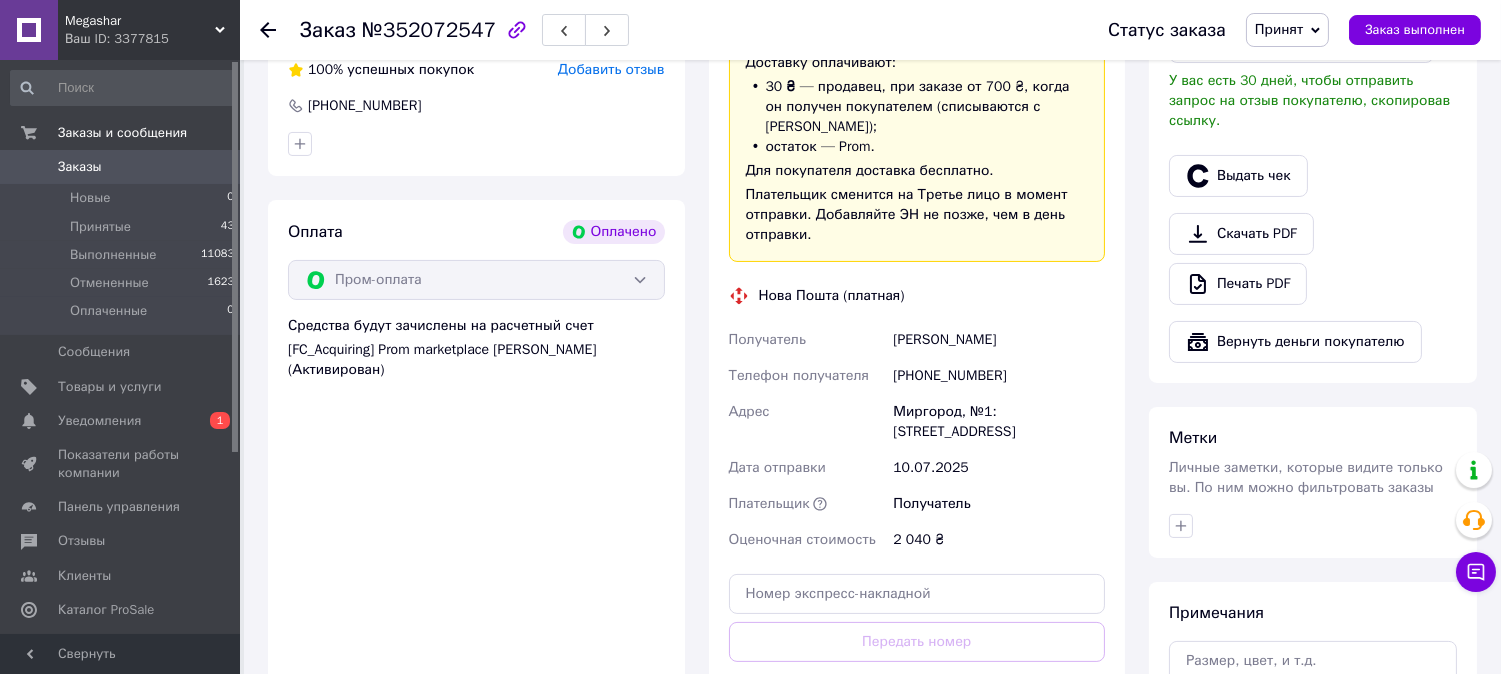 scroll, scrollTop: 851, scrollLeft: 0, axis: vertical 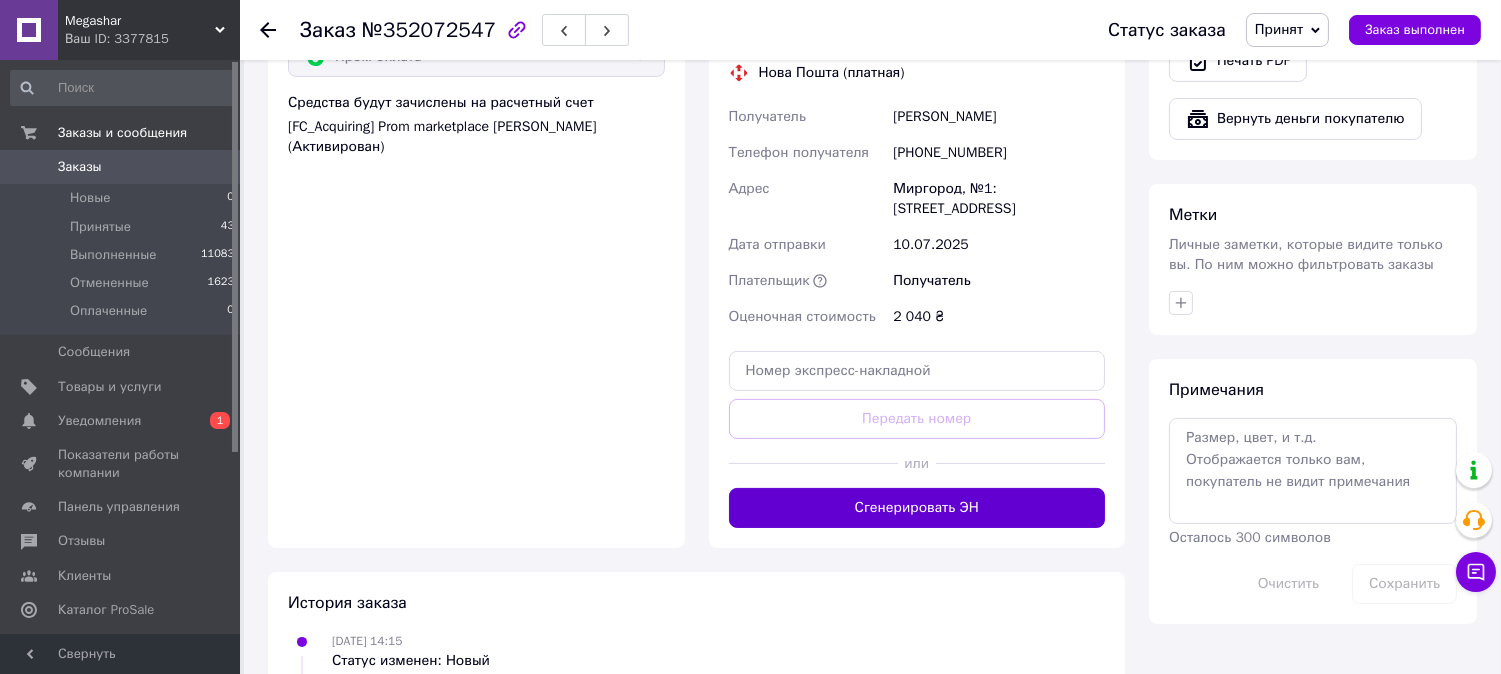 click on "Сгенерировать ЭН" at bounding box center [917, 508] 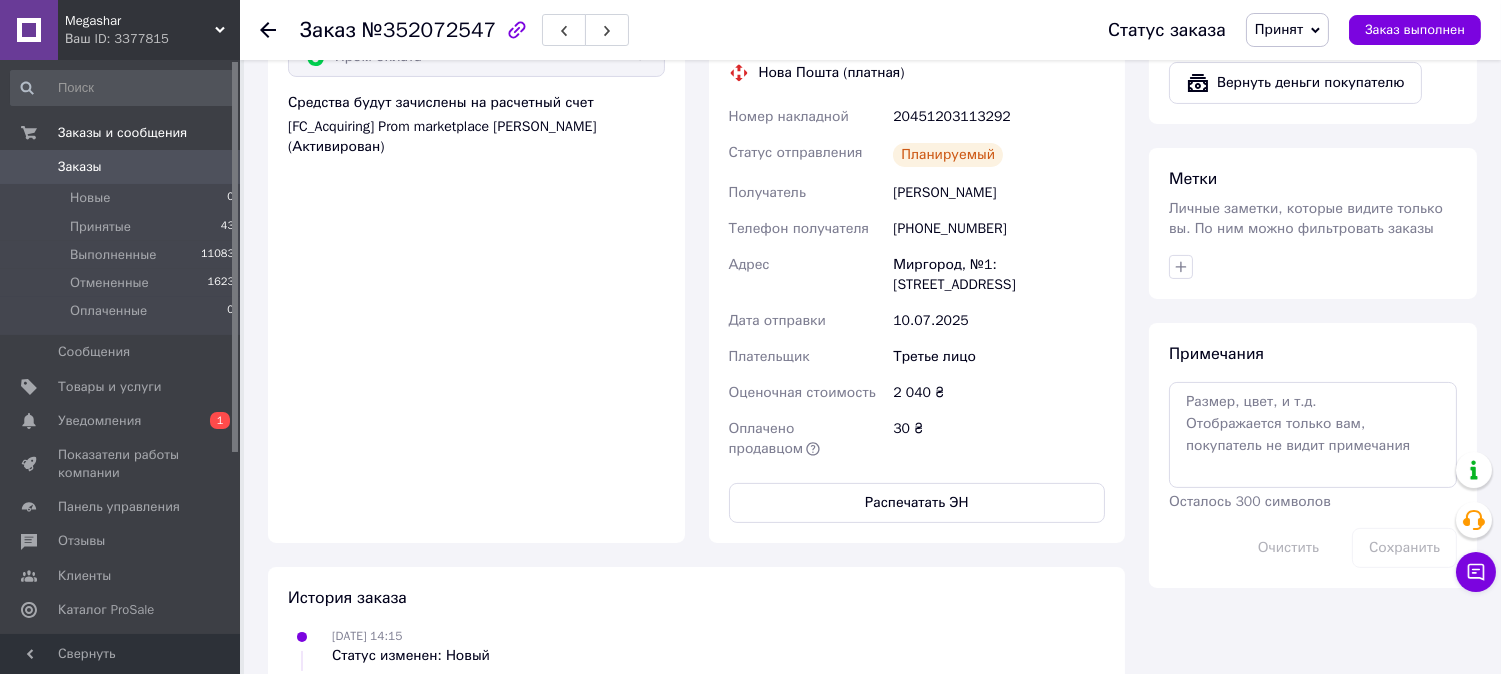 click on "Заказы 0" at bounding box center (123, 167) 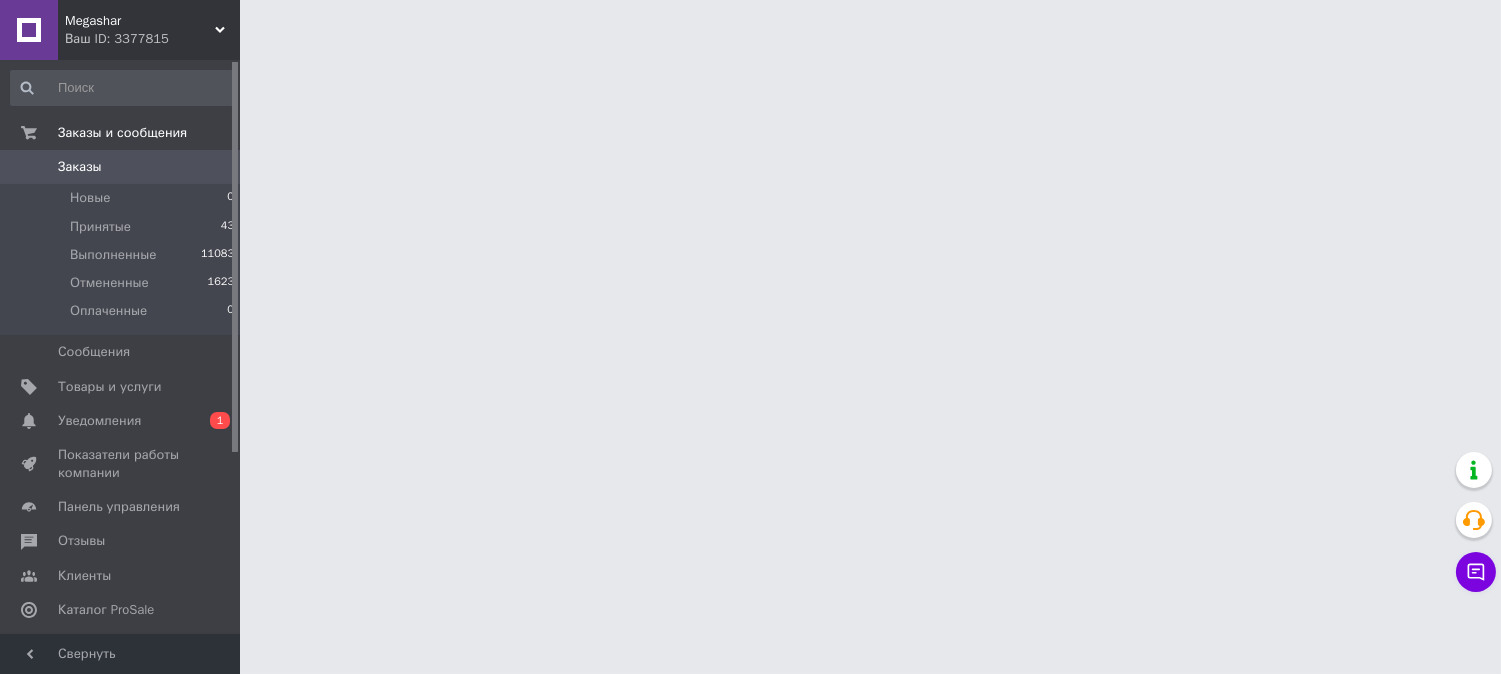 scroll, scrollTop: 0, scrollLeft: 0, axis: both 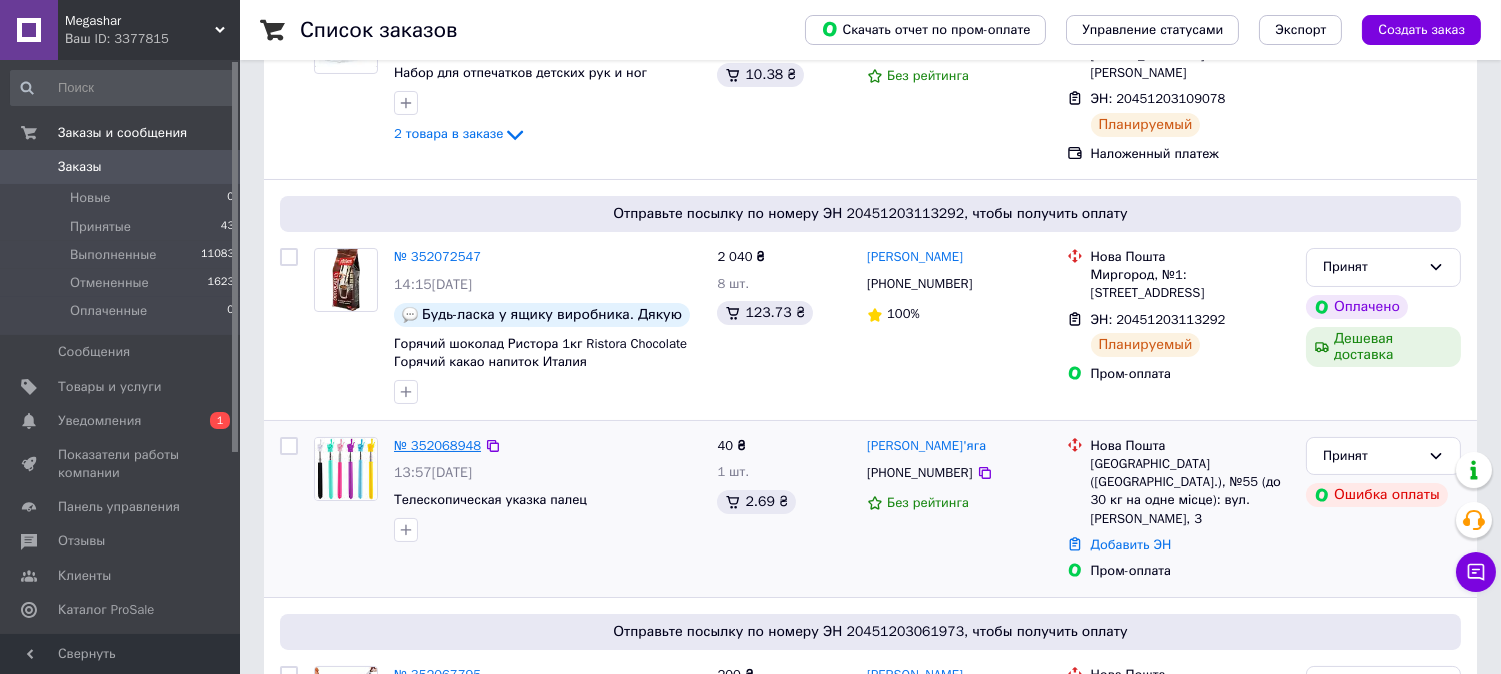 click on "№ 352068948" at bounding box center [437, 445] 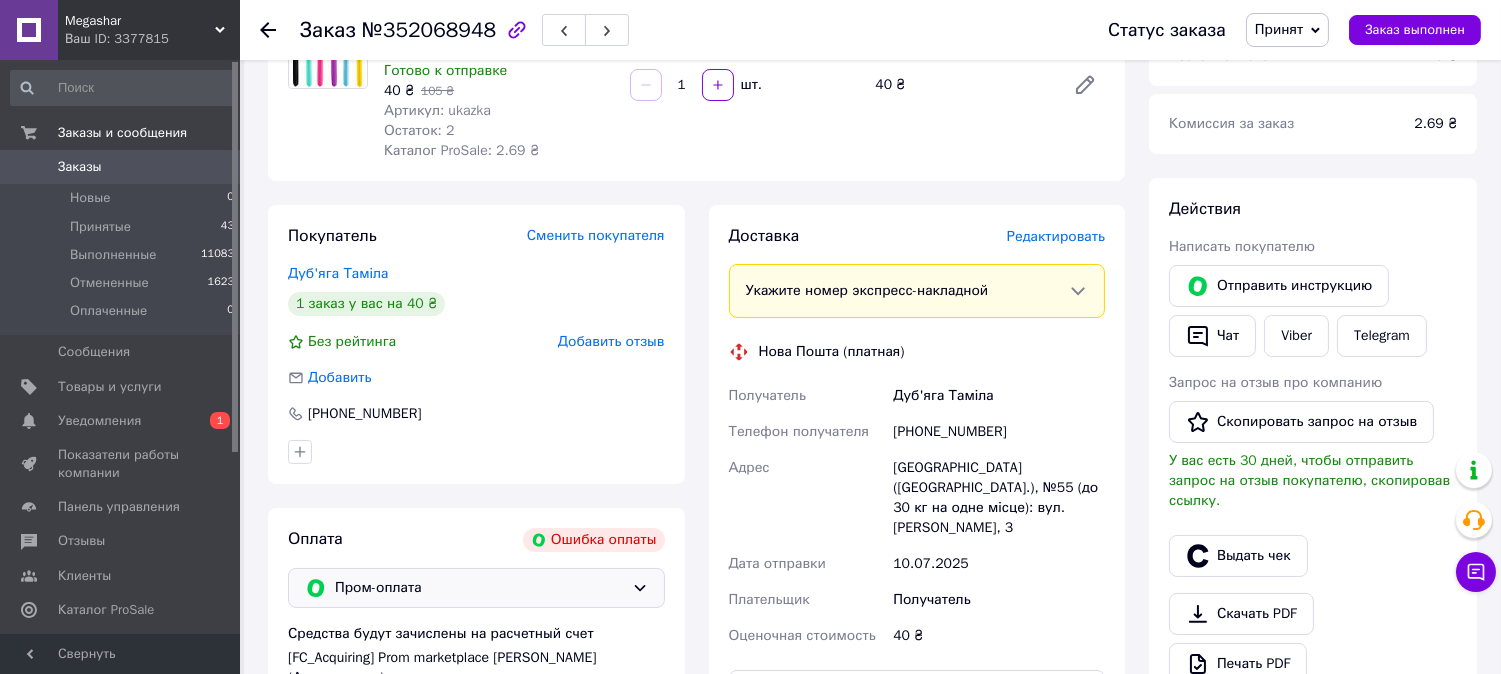 click on "Пром-оплата" at bounding box center [479, 588] 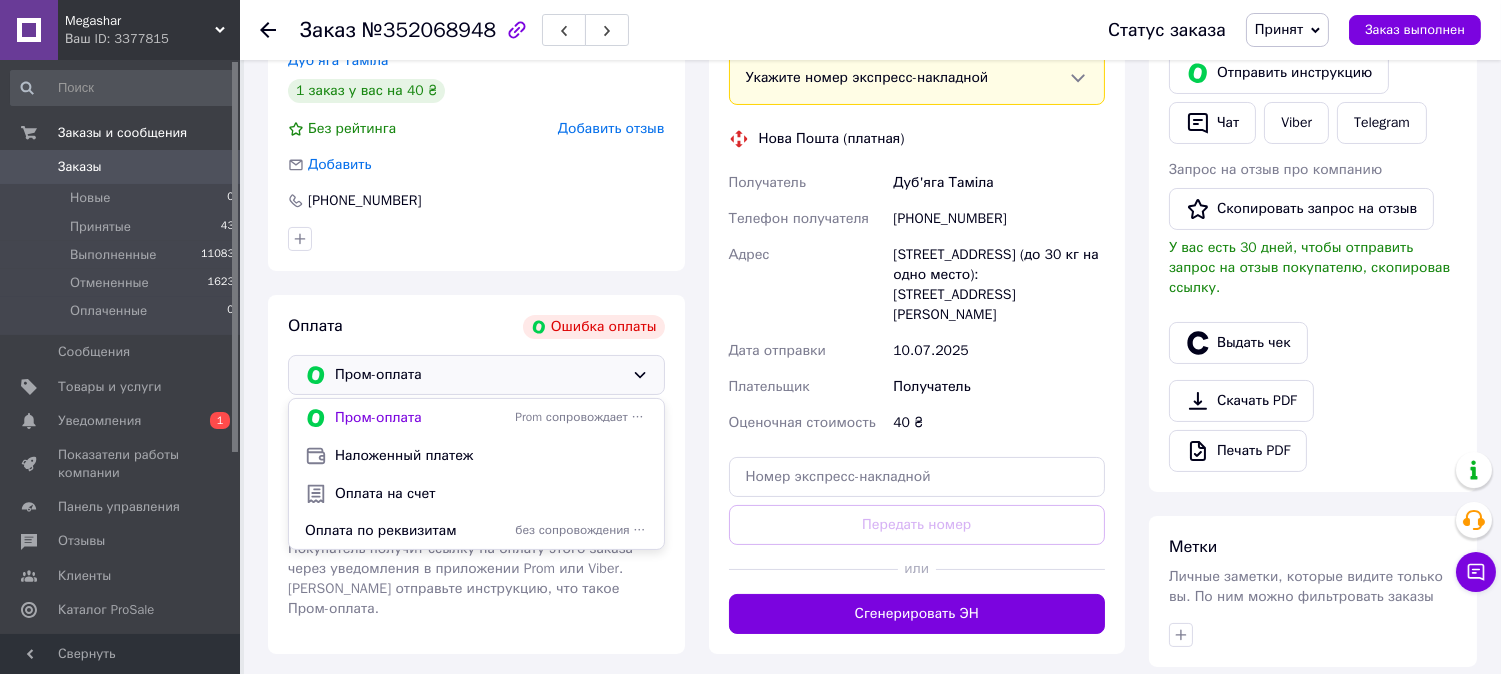 scroll, scrollTop: 444, scrollLeft: 0, axis: vertical 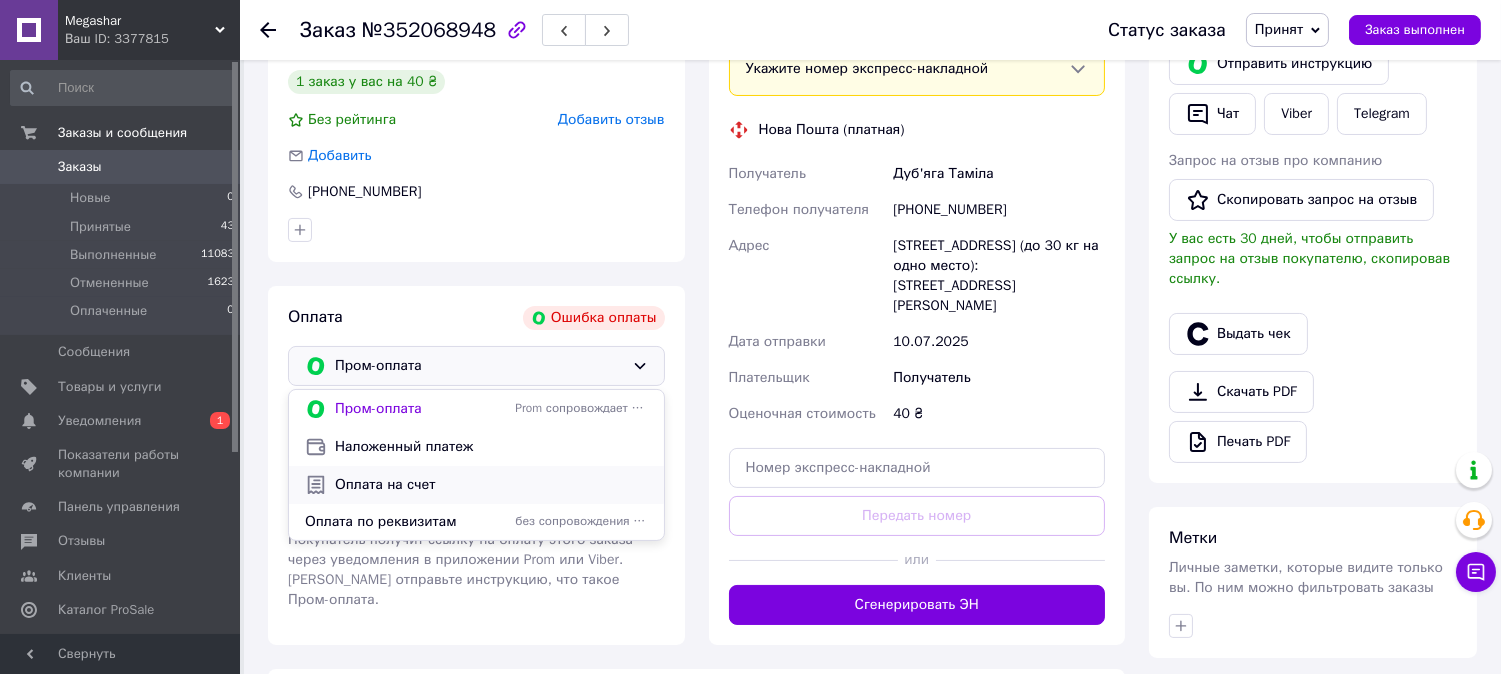 click on "Оплата на счет" at bounding box center [491, 485] 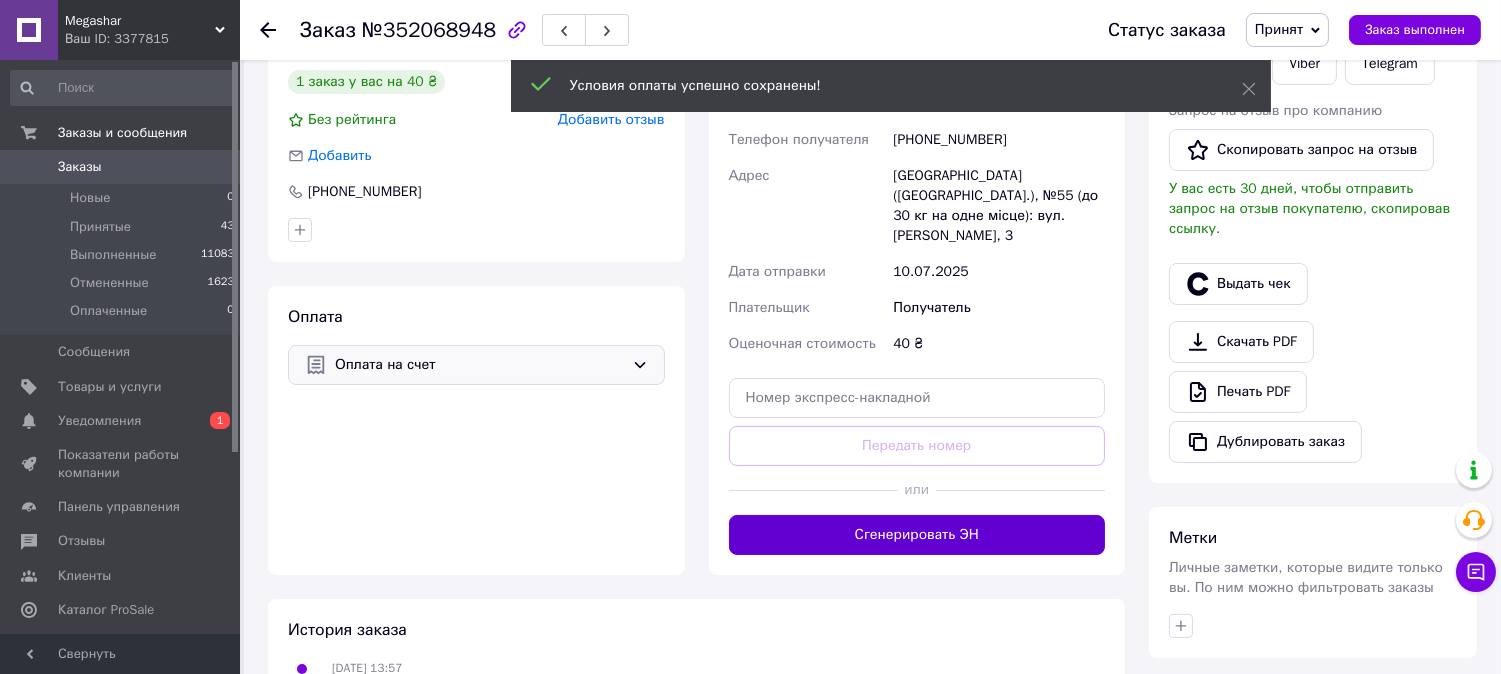 click on "Сгенерировать ЭН" at bounding box center (917, 535) 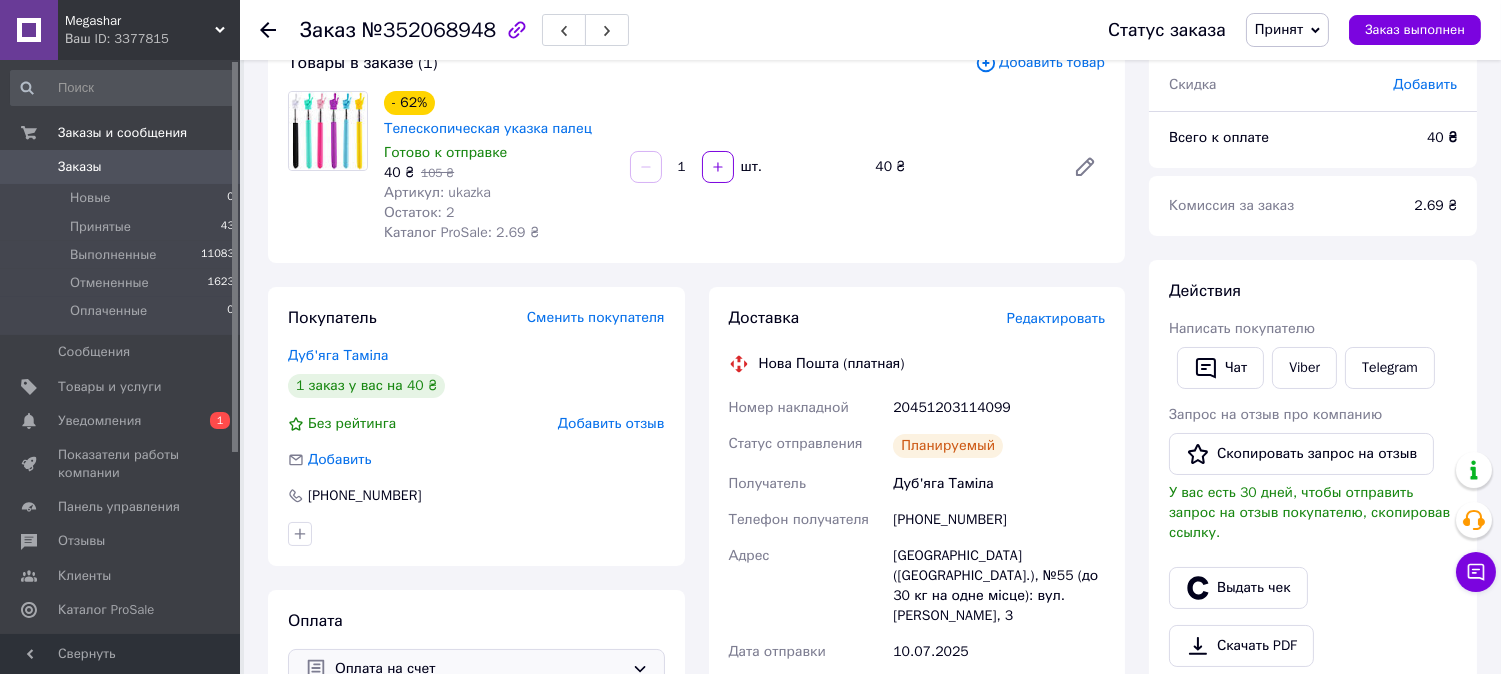 scroll, scrollTop: 111, scrollLeft: 0, axis: vertical 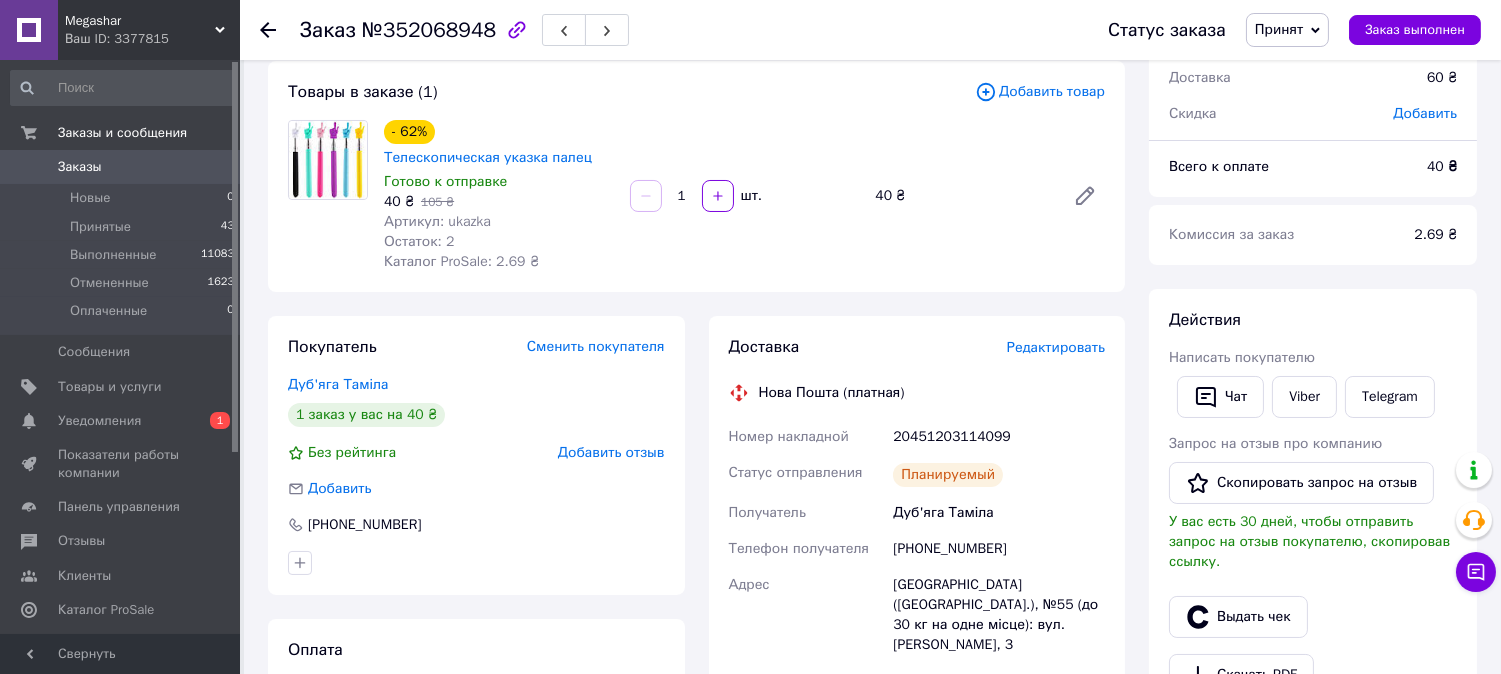 click on "Заказы 0" at bounding box center (123, 167) 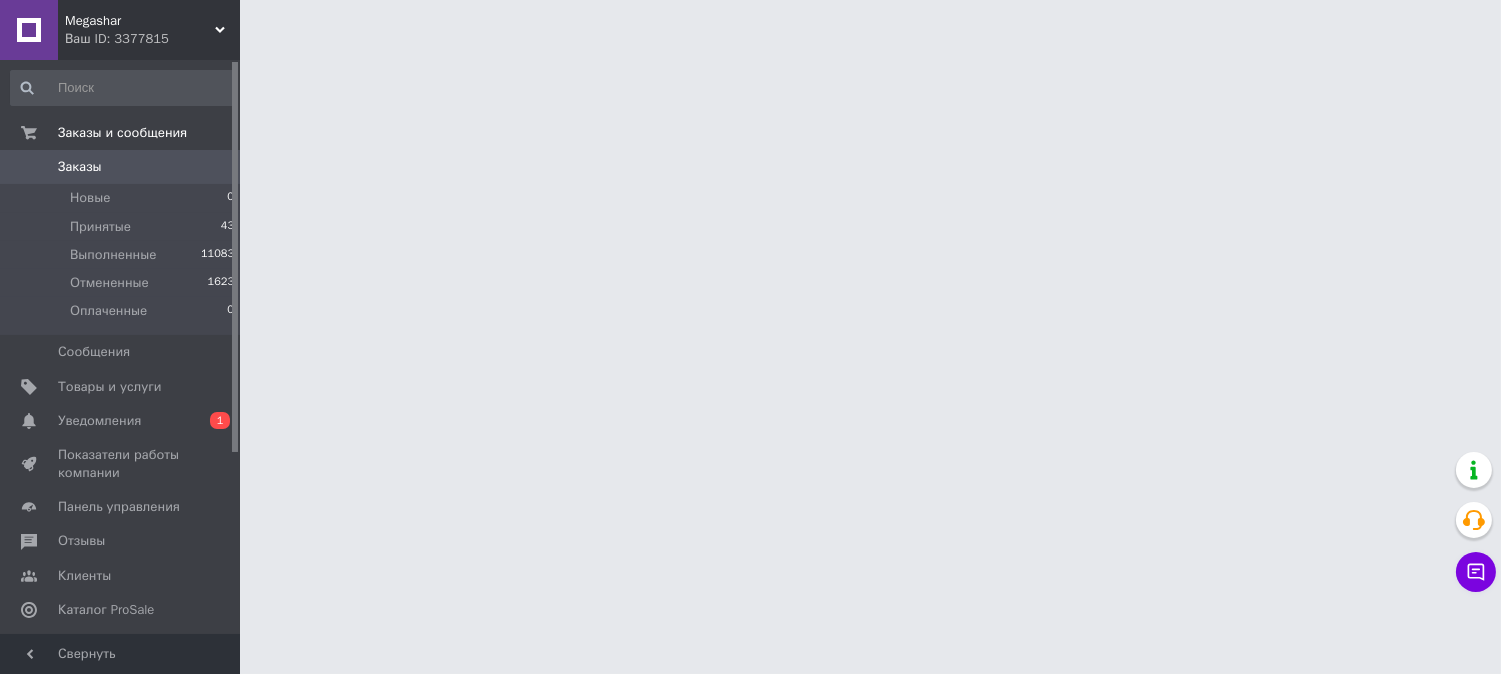 scroll, scrollTop: 0, scrollLeft: 0, axis: both 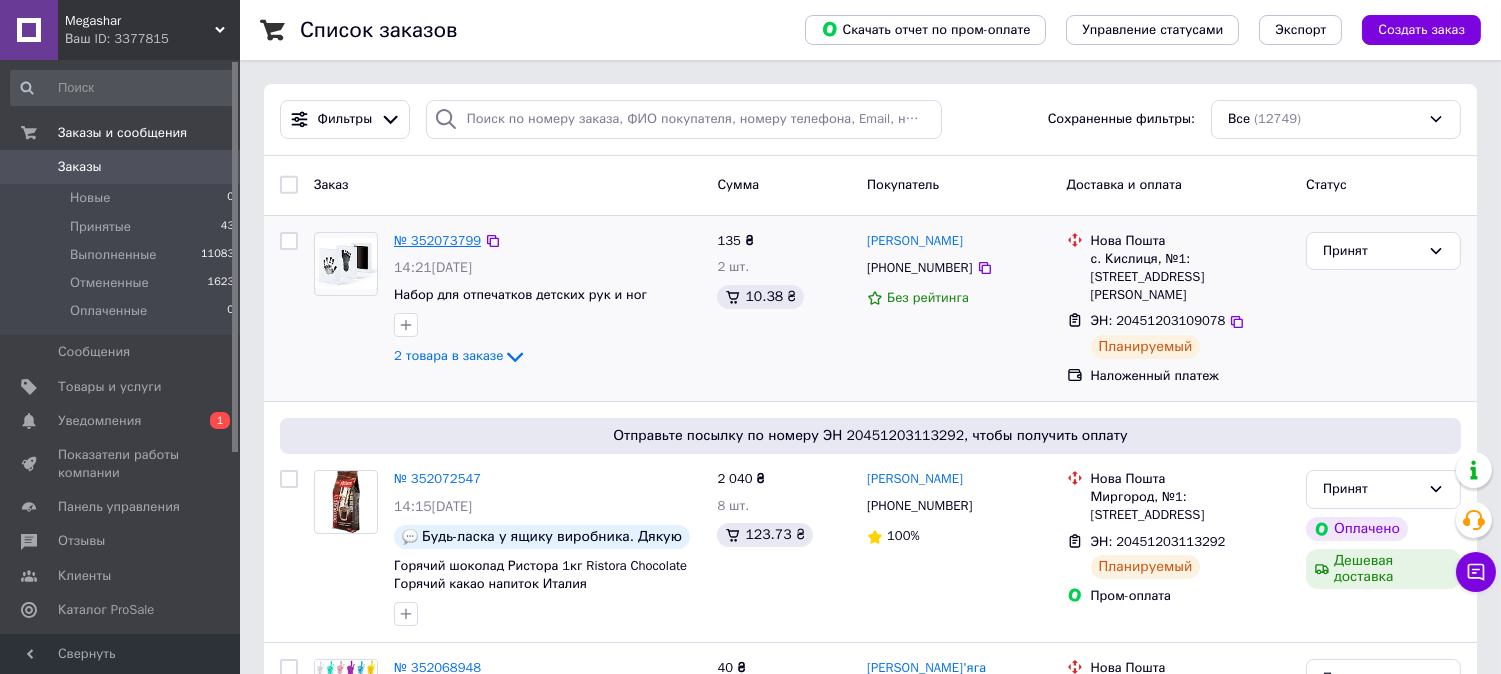 click on "№ 352073799" at bounding box center (437, 240) 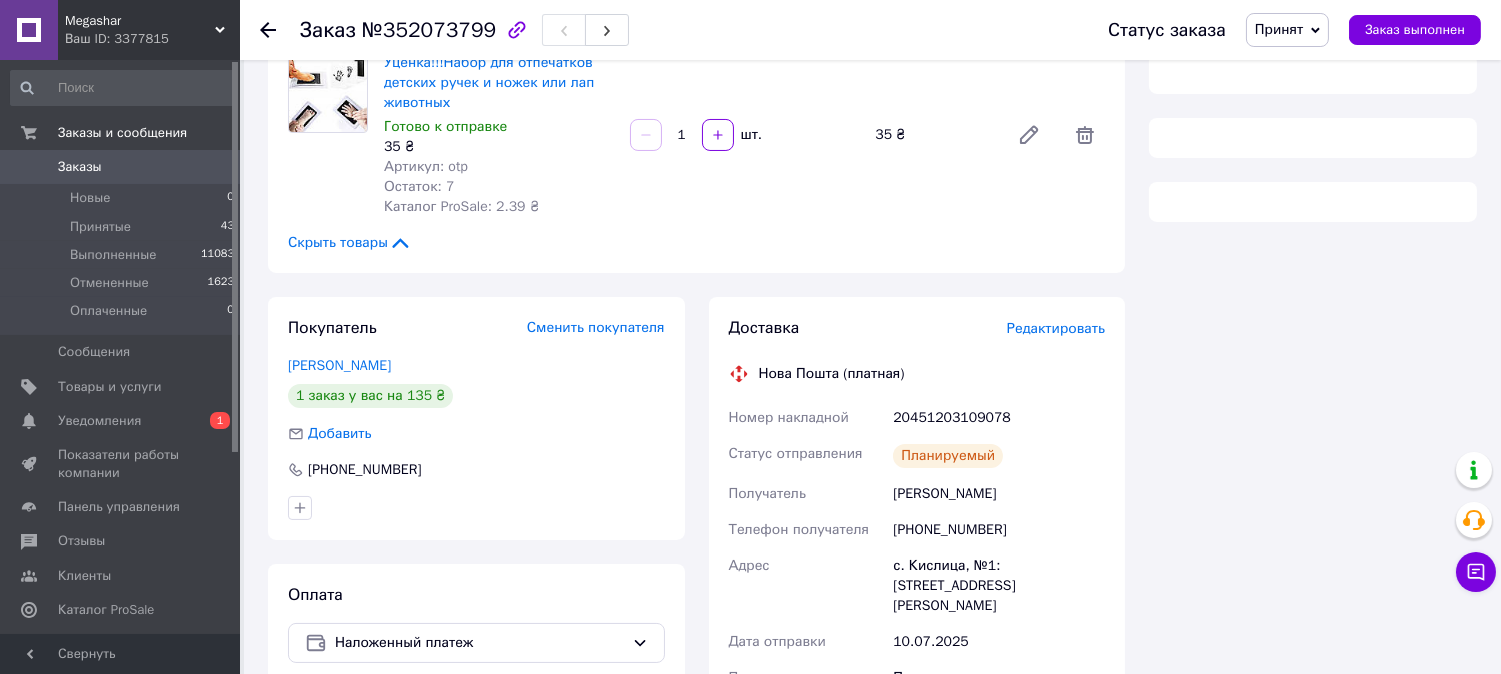 scroll, scrollTop: 444, scrollLeft: 0, axis: vertical 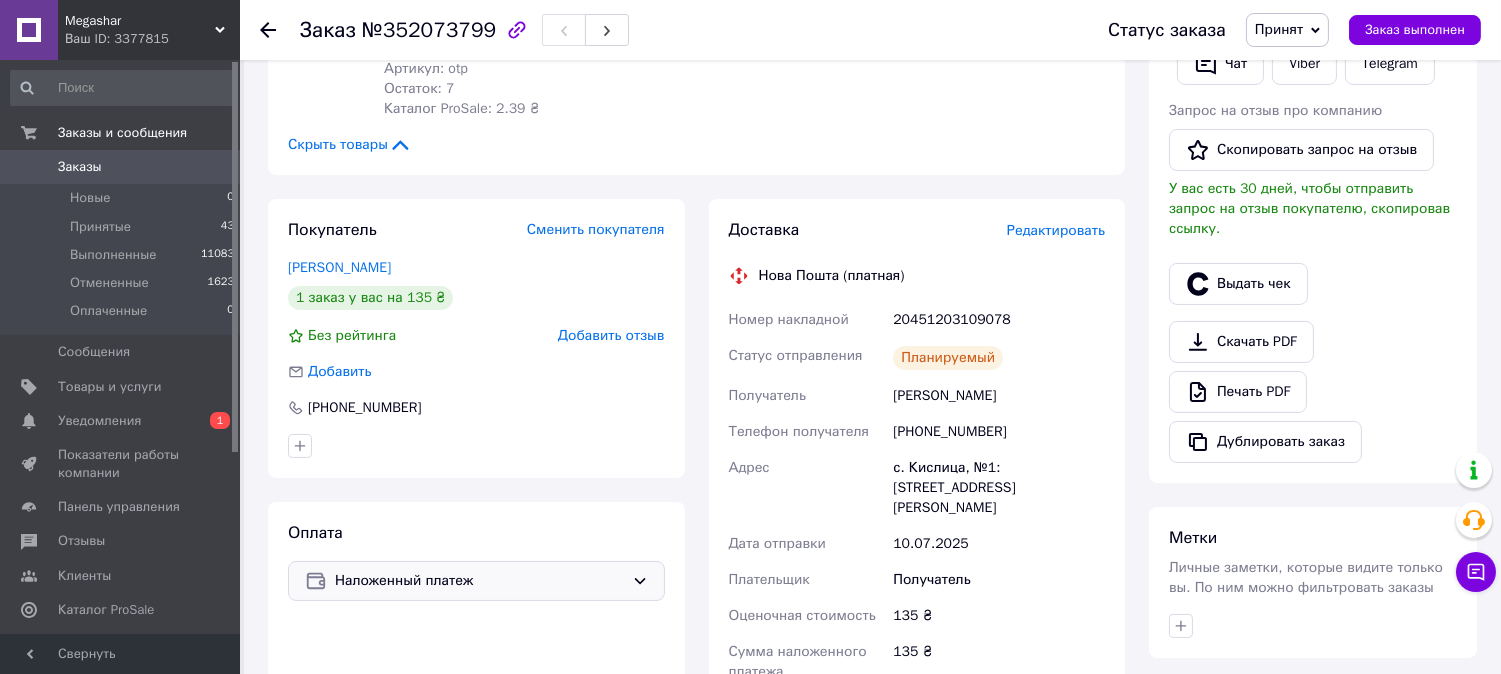 click on "Наложенный платеж" at bounding box center (479, 581) 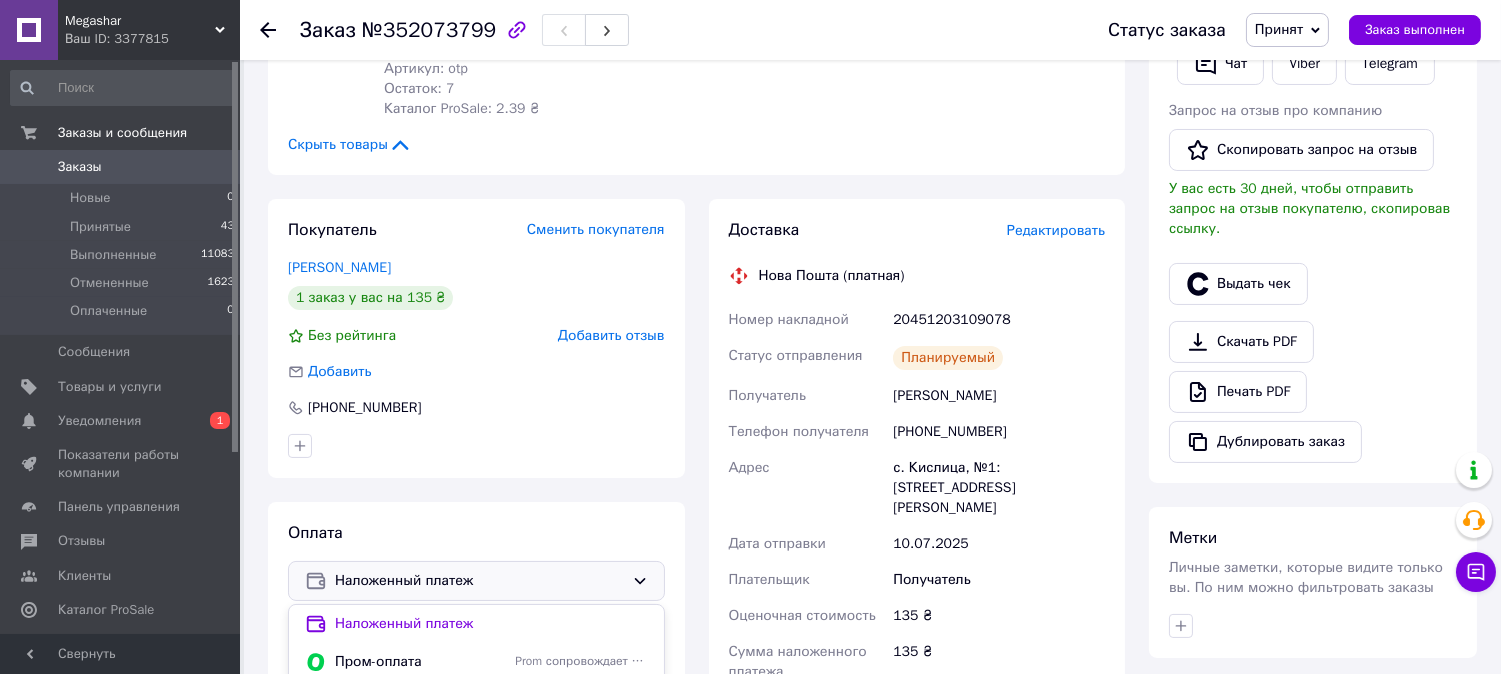 scroll, scrollTop: 666, scrollLeft: 0, axis: vertical 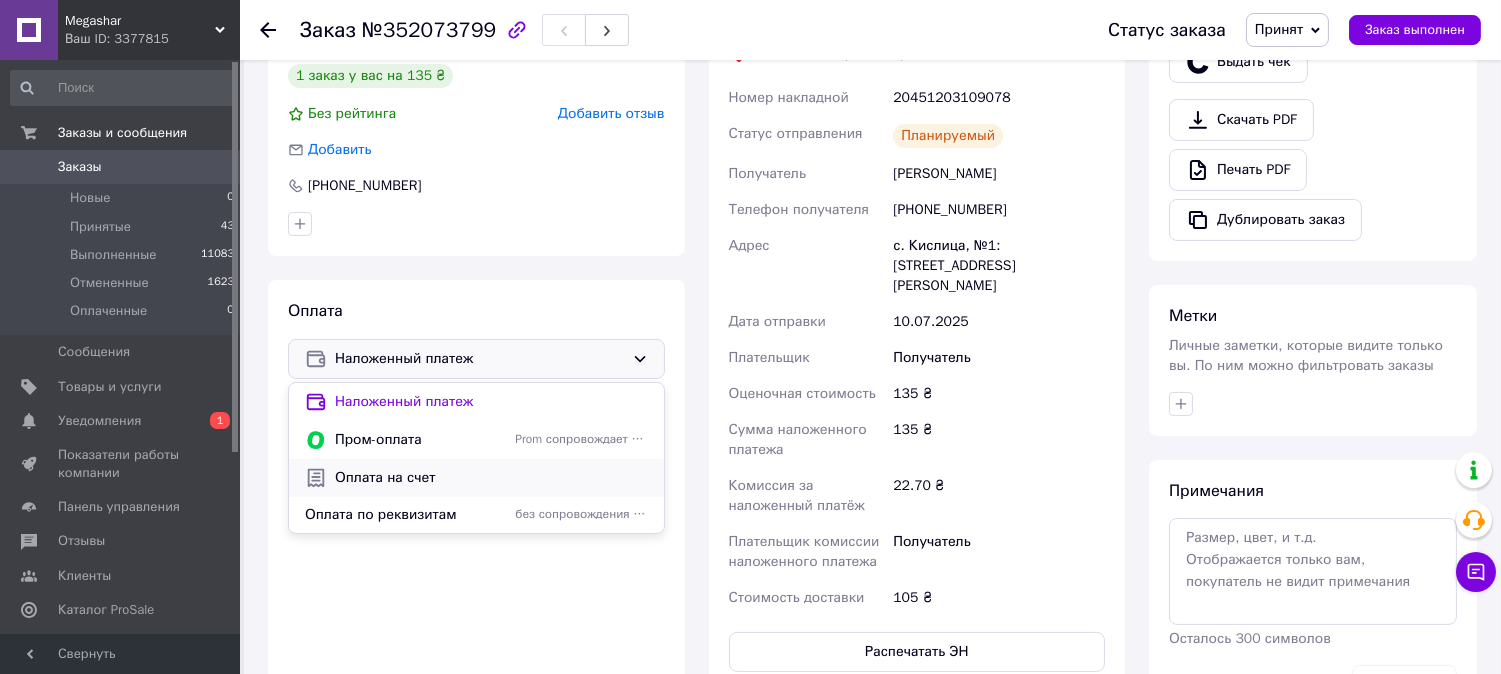 click on "Оплата на счет" at bounding box center [491, 478] 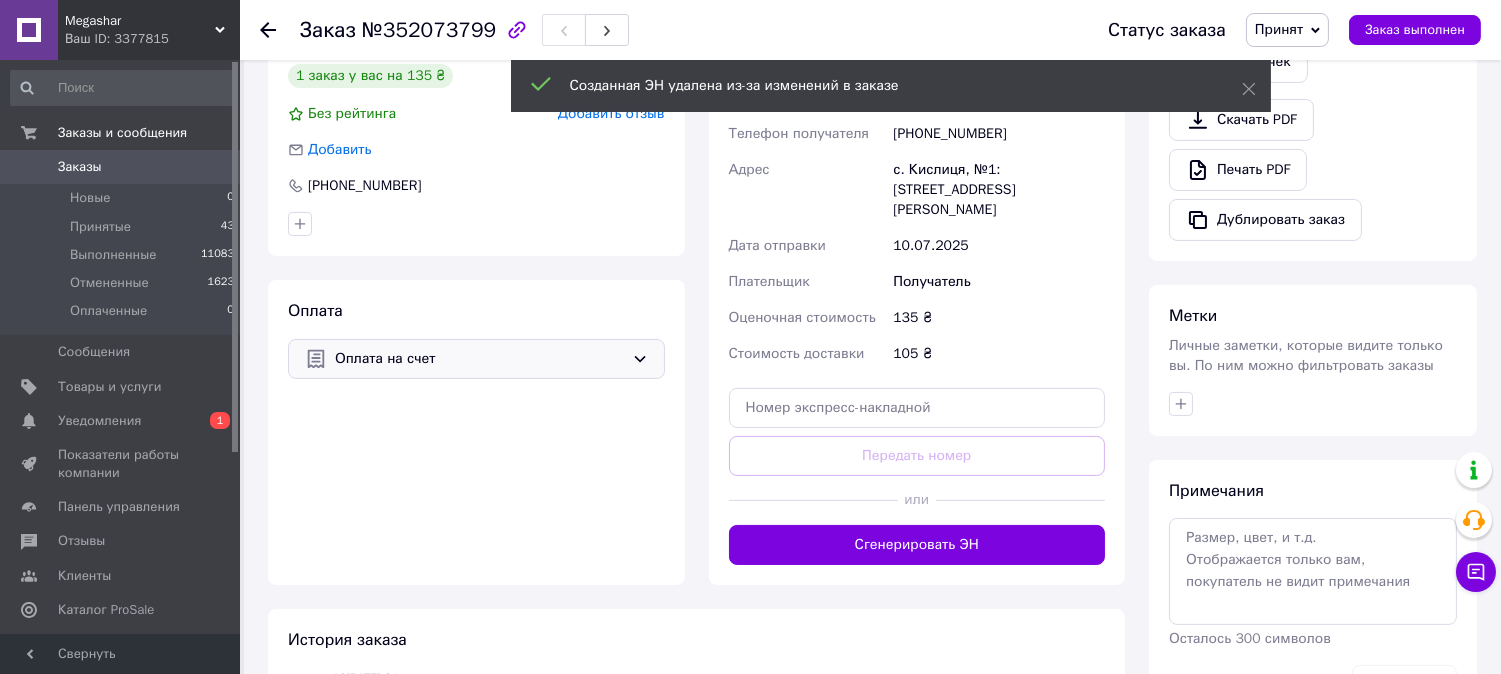 click on "Оплата Оплата на счет" at bounding box center [476, 432] 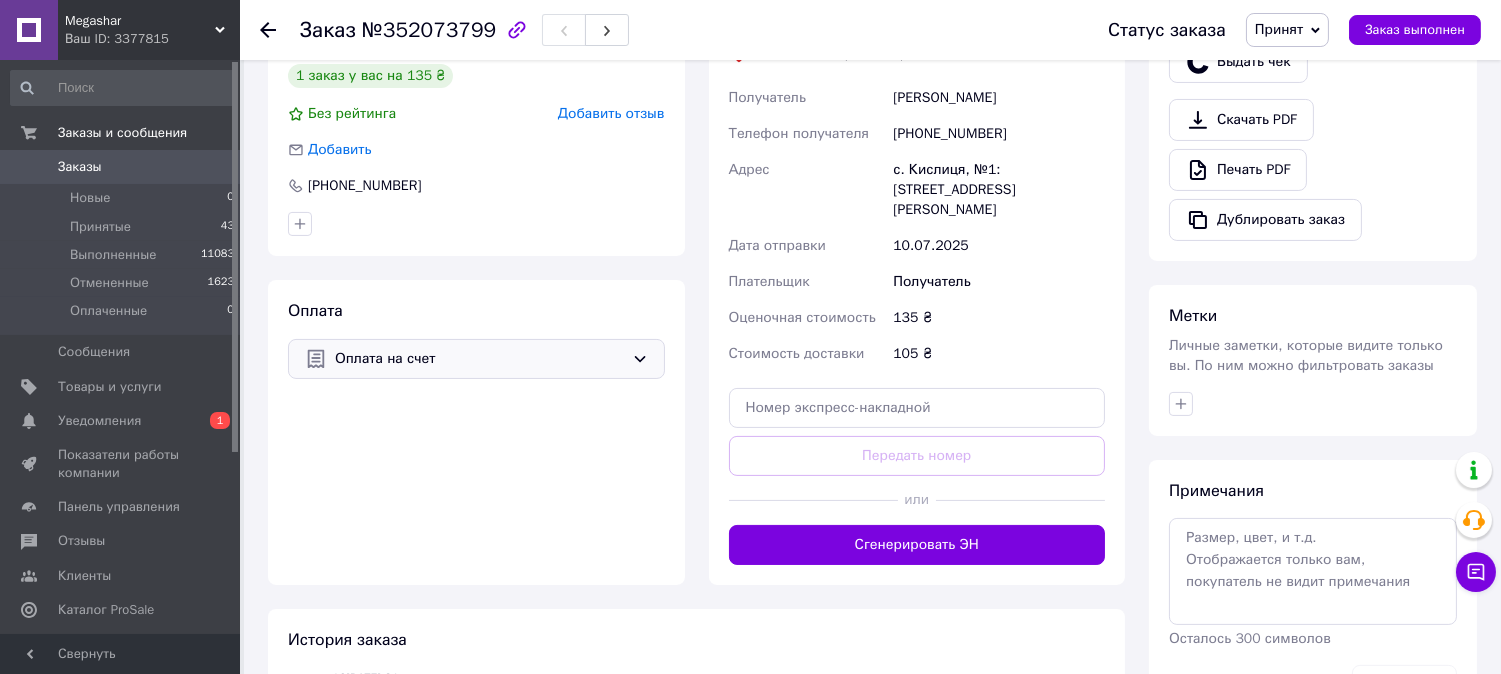 click on "Заказы" at bounding box center [121, 167] 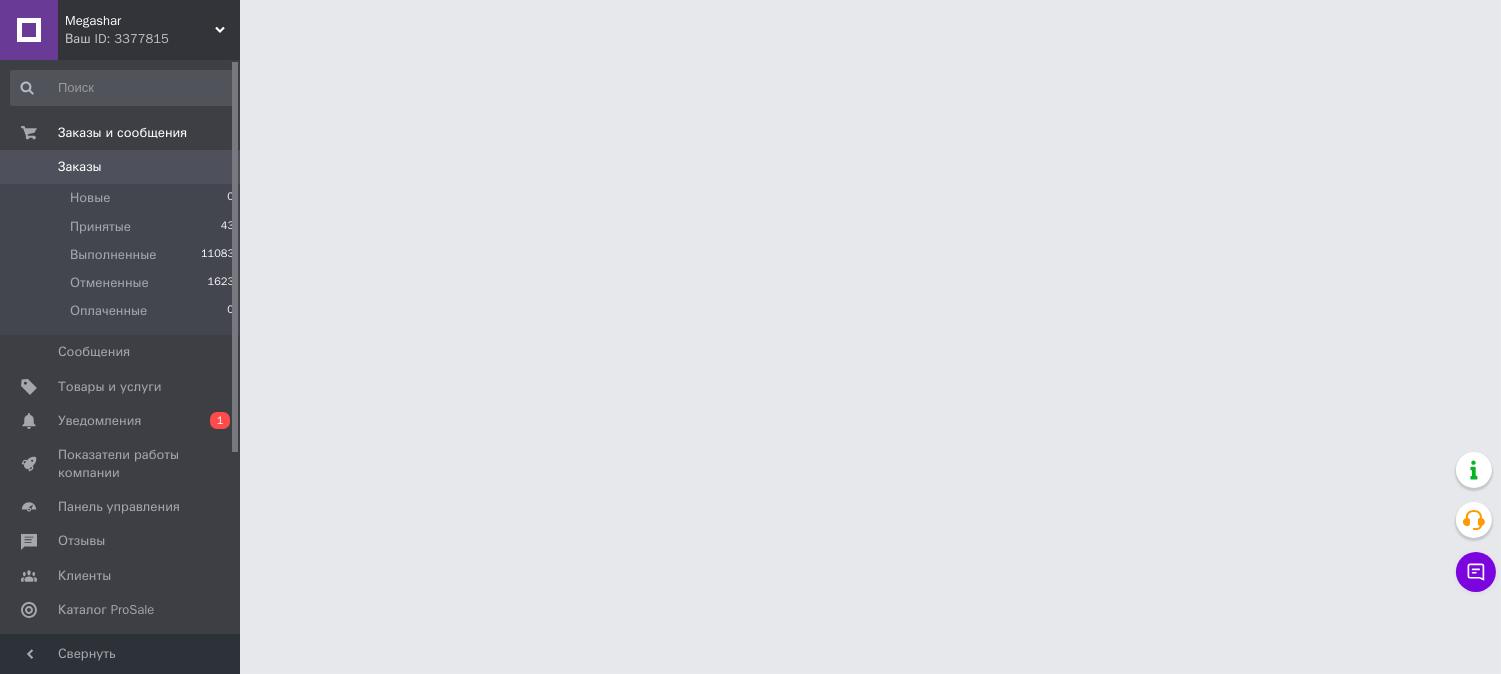 scroll, scrollTop: 0, scrollLeft: 0, axis: both 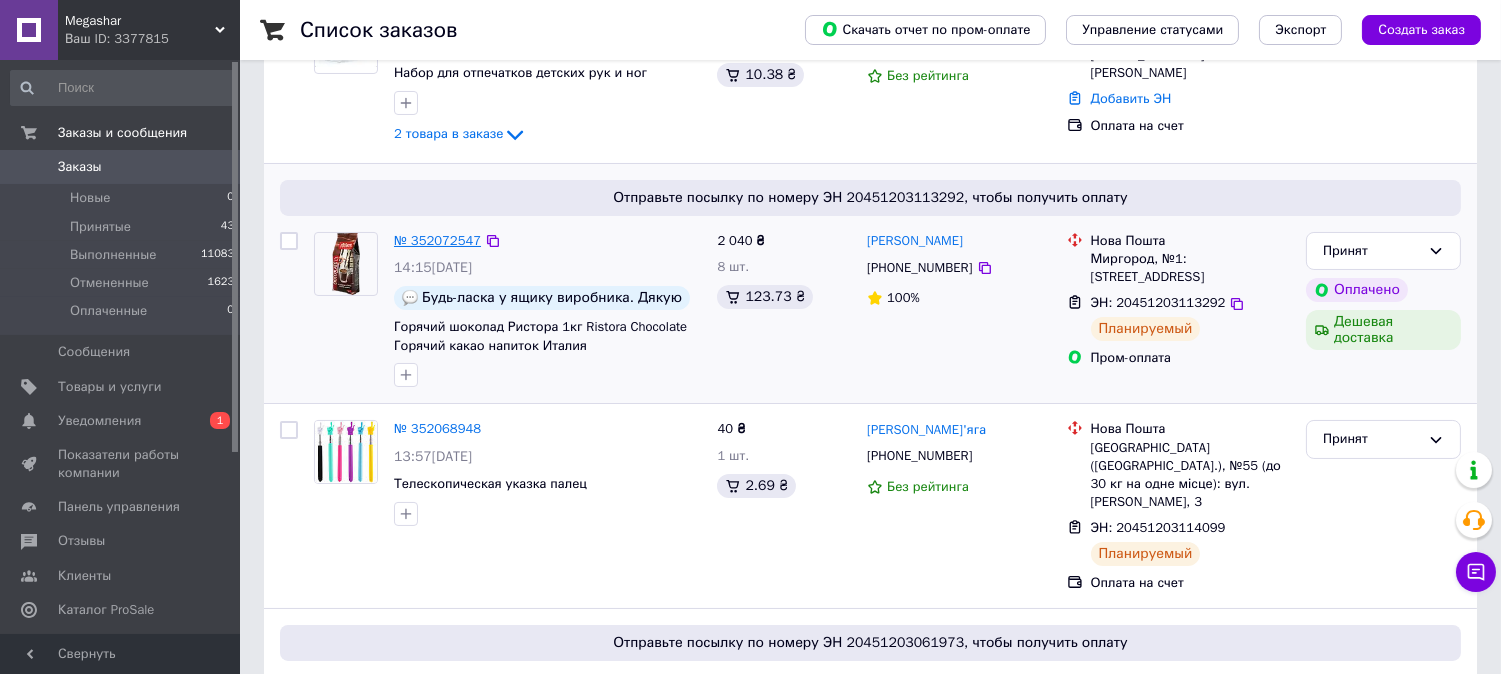 click on "№ 352072547" at bounding box center (437, 240) 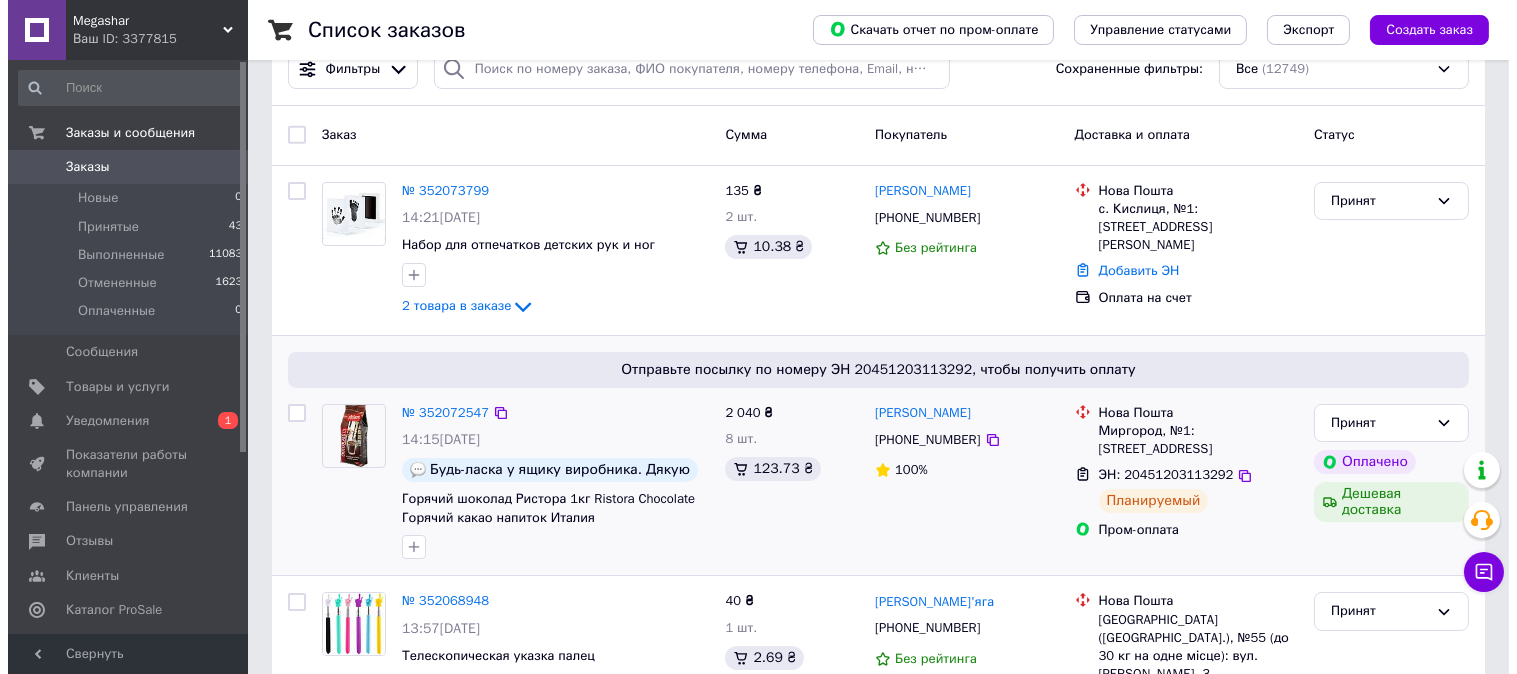 scroll, scrollTop: 0, scrollLeft: 0, axis: both 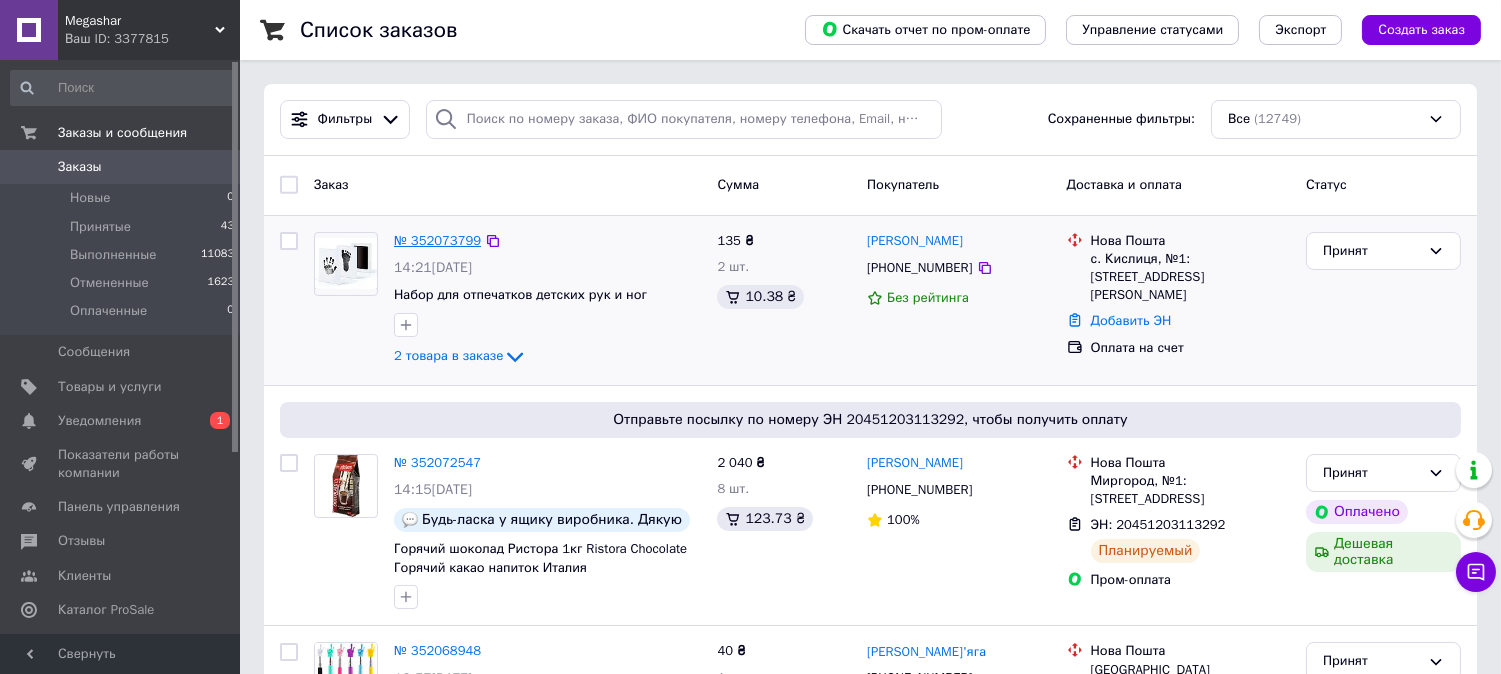click on "№ 352073799" at bounding box center (437, 240) 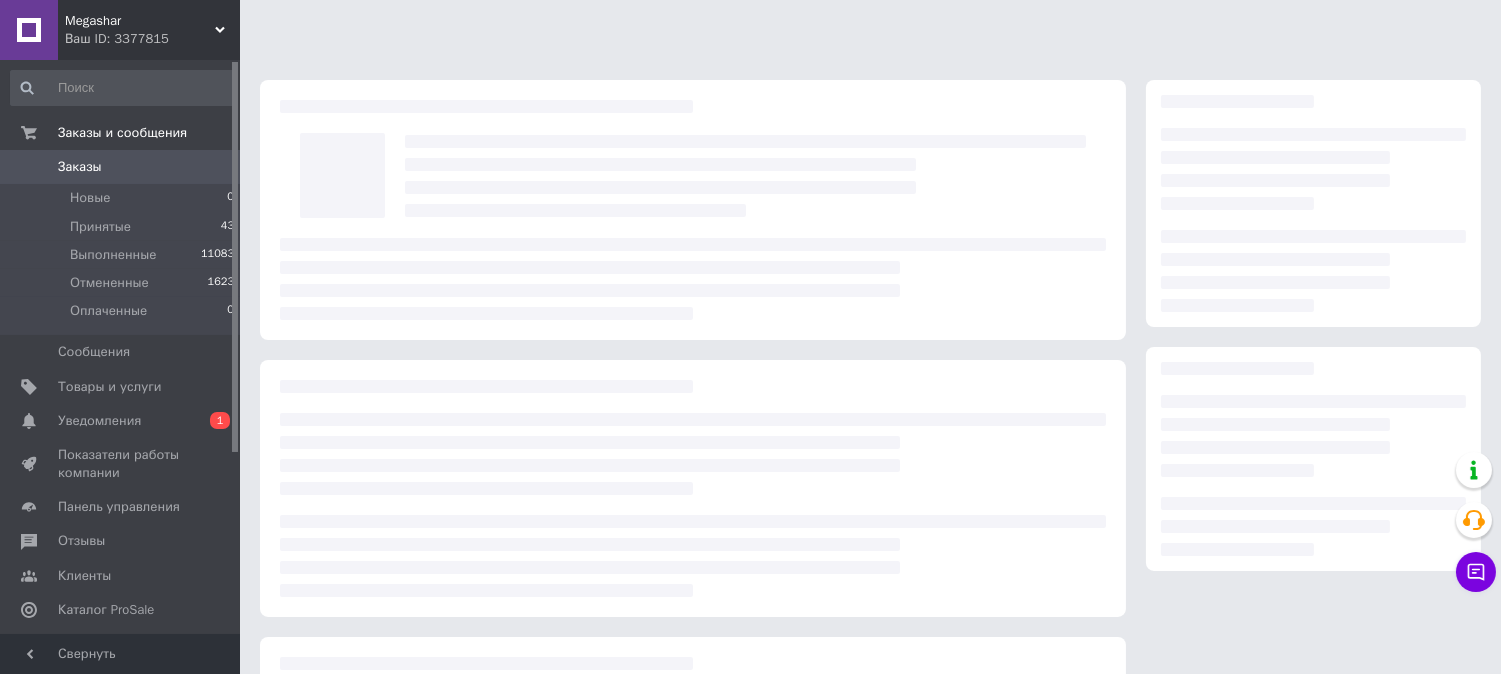 click on "Заказы" at bounding box center (121, 167) 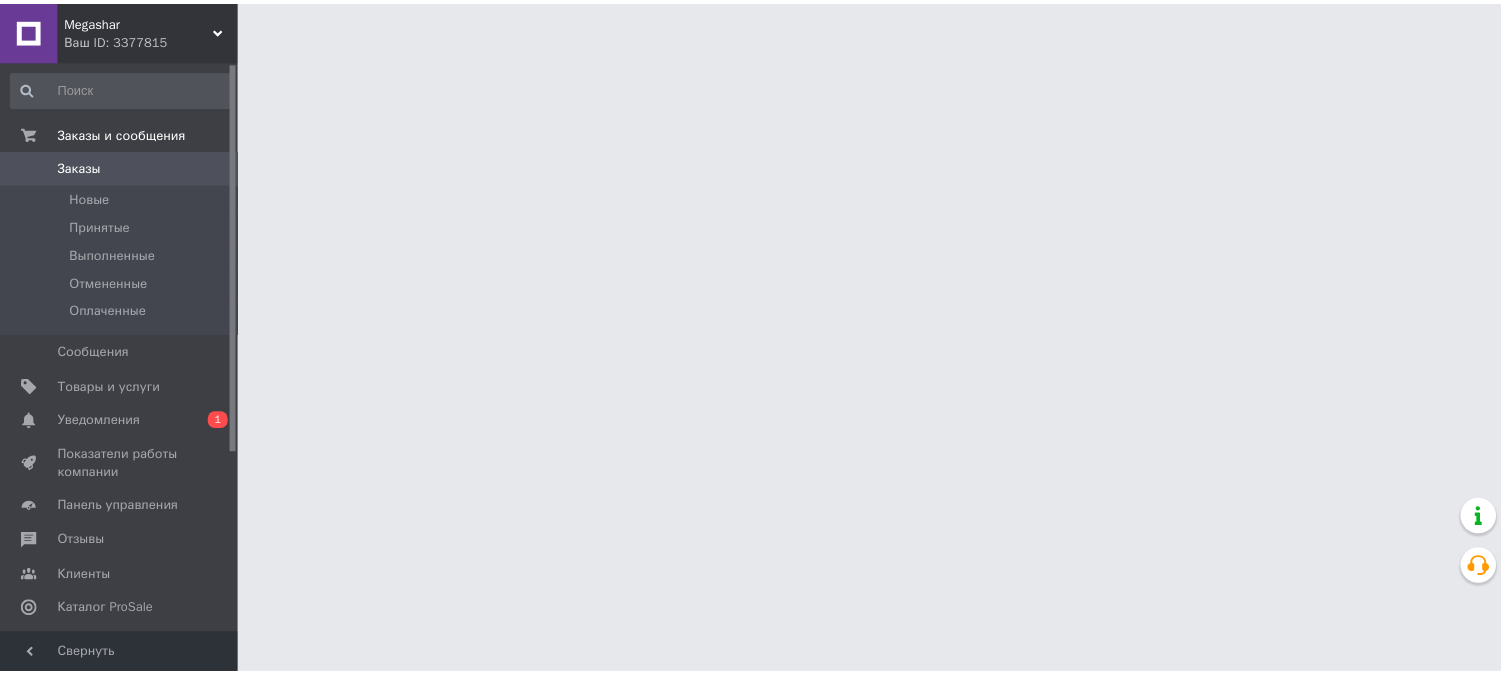 scroll, scrollTop: 0, scrollLeft: 0, axis: both 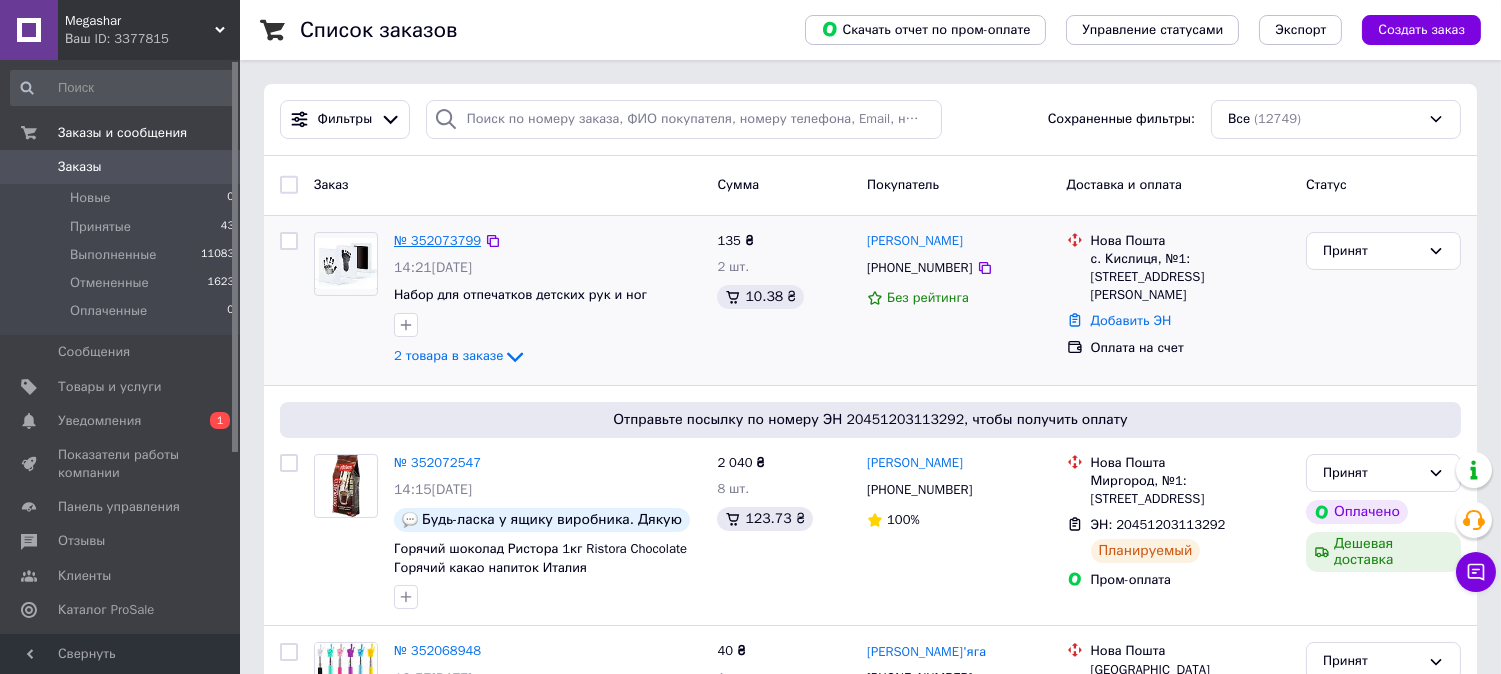 click on "№ 352073799" at bounding box center (437, 240) 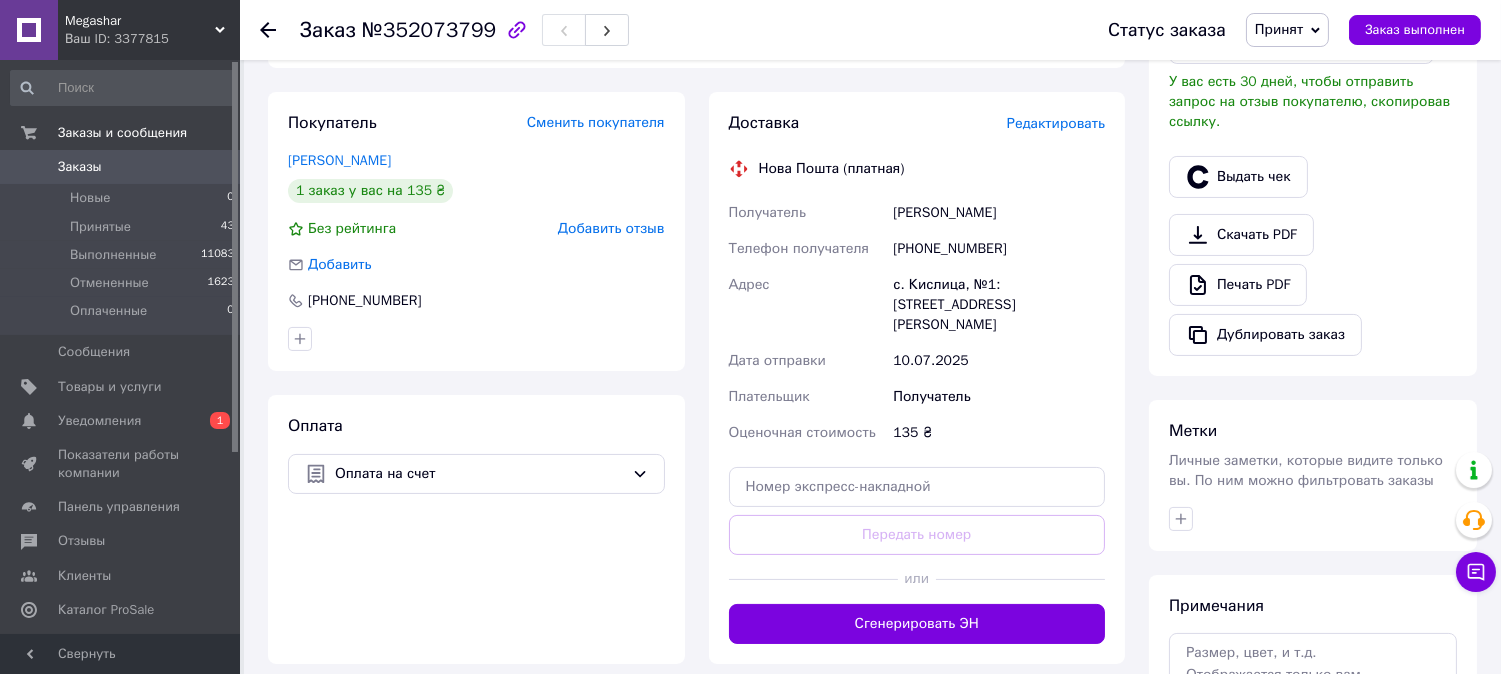 scroll, scrollTop: 777, scrollLeft: 0, axis: vertical 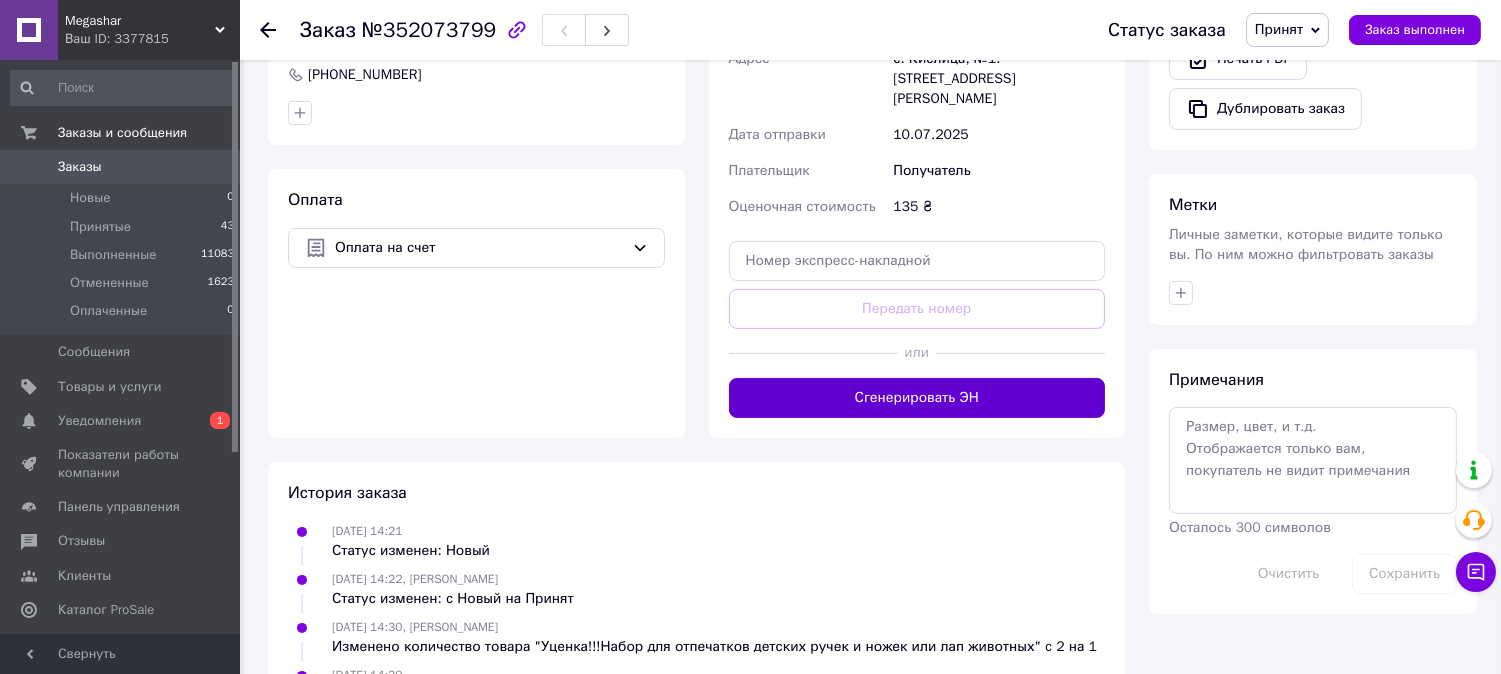 click on "Сгенерировать ЭН" at bounding box center [917, 398] 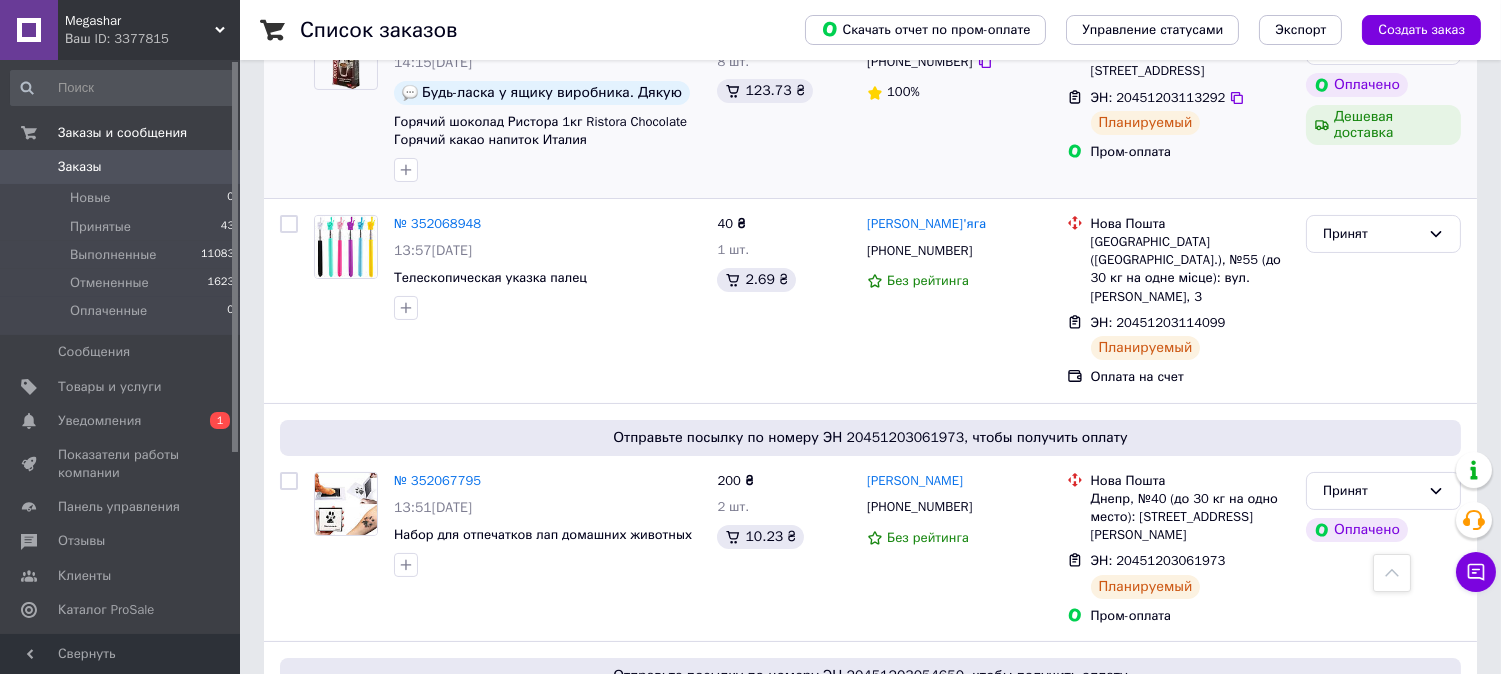 scroll, scrollTop: 0, scrollLeft: 0, axis: both 